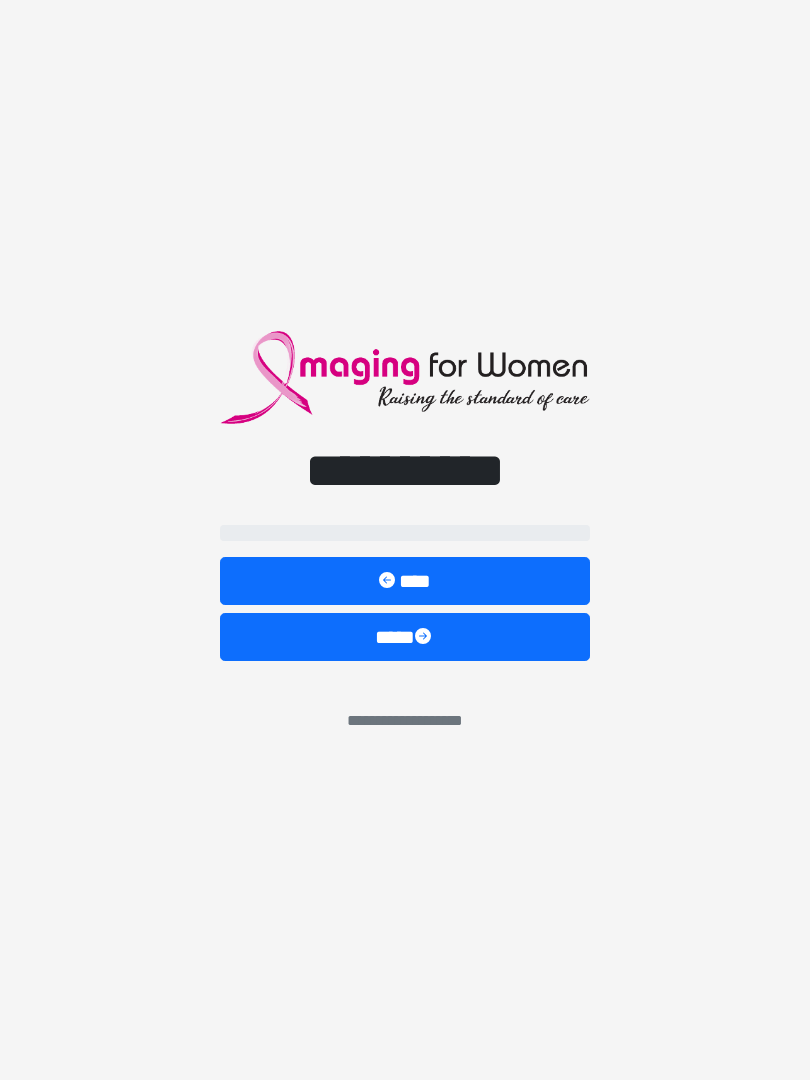 scroll, scrollTop: 0, scrollLeft: 0, axis: both 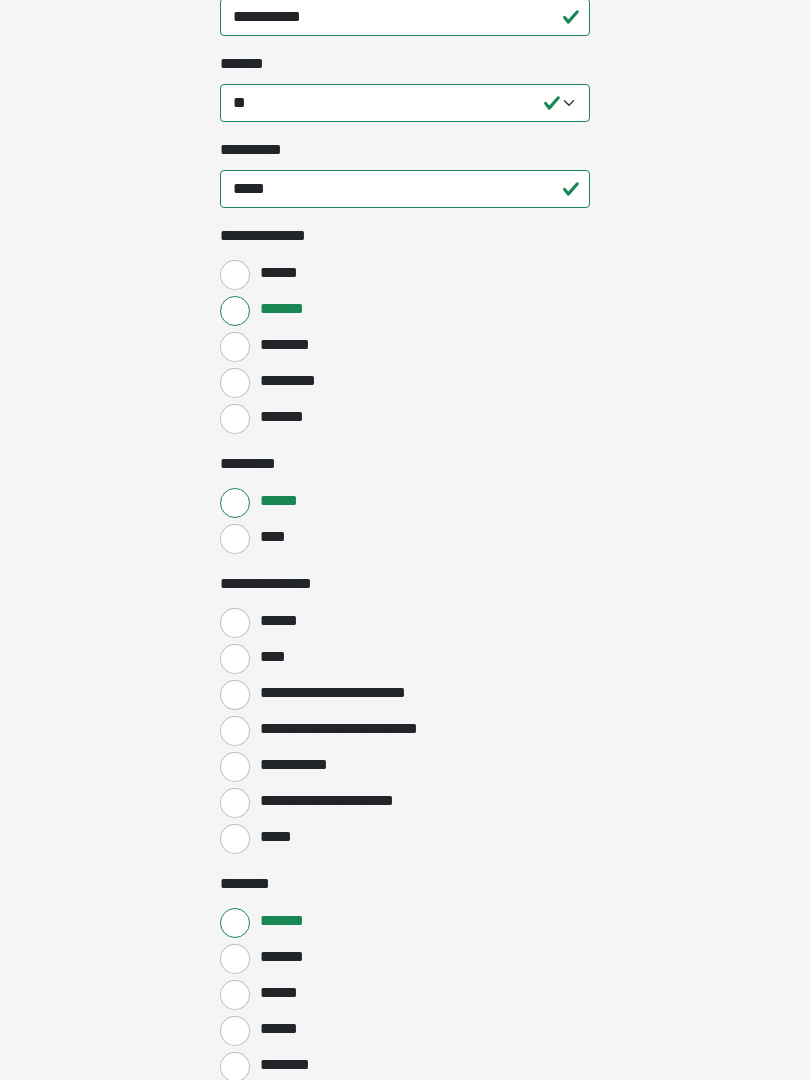 click on "******" at bounding box center (235, 623) 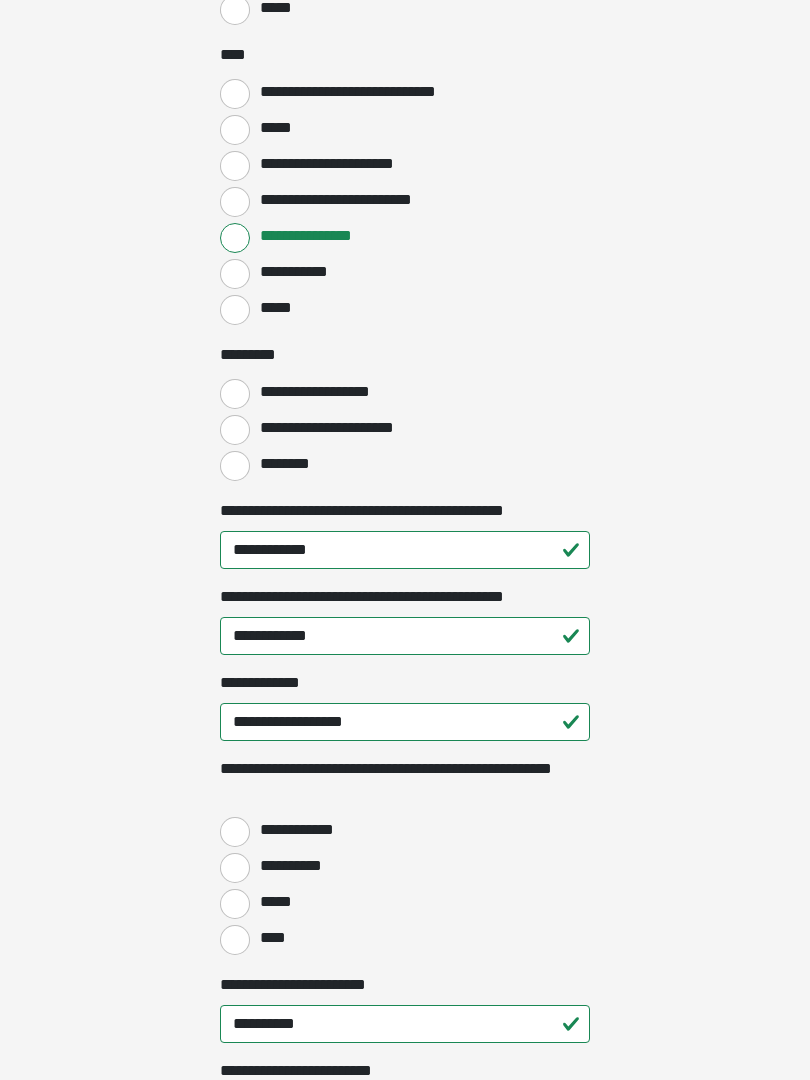 scroll, scrollTop: 2060, scrollLeft: 0, axis: vertical 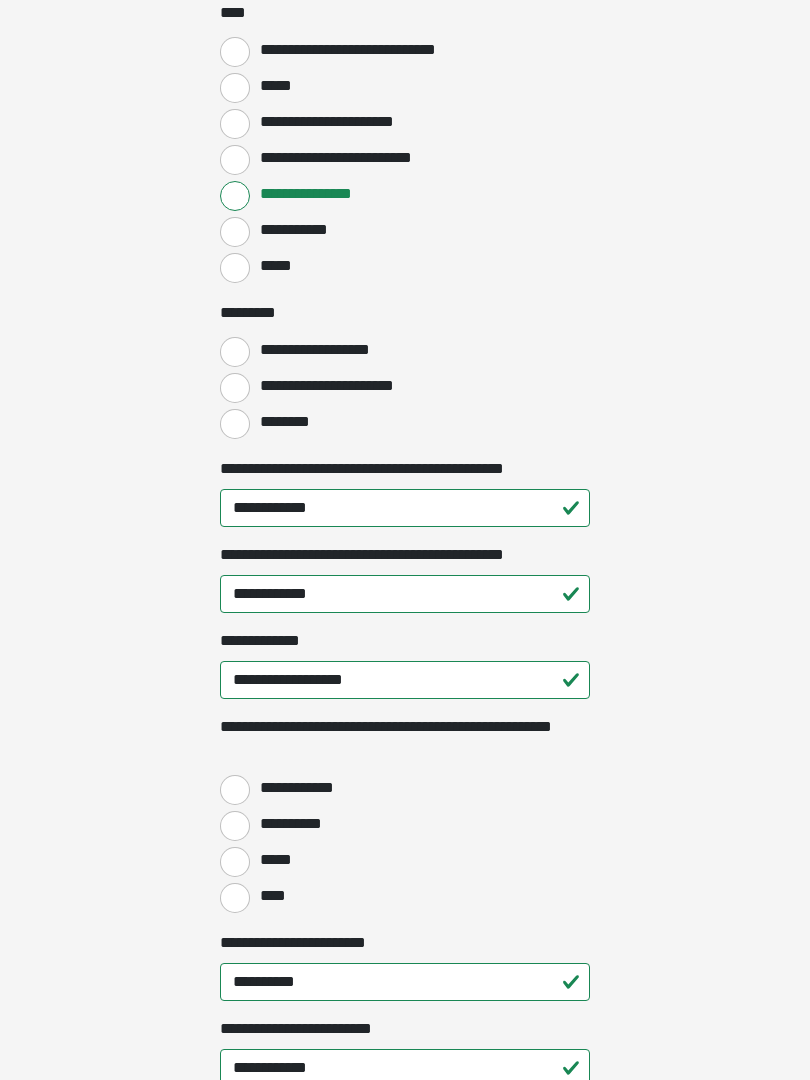 click on "**********" at bounding box center [235, 791] 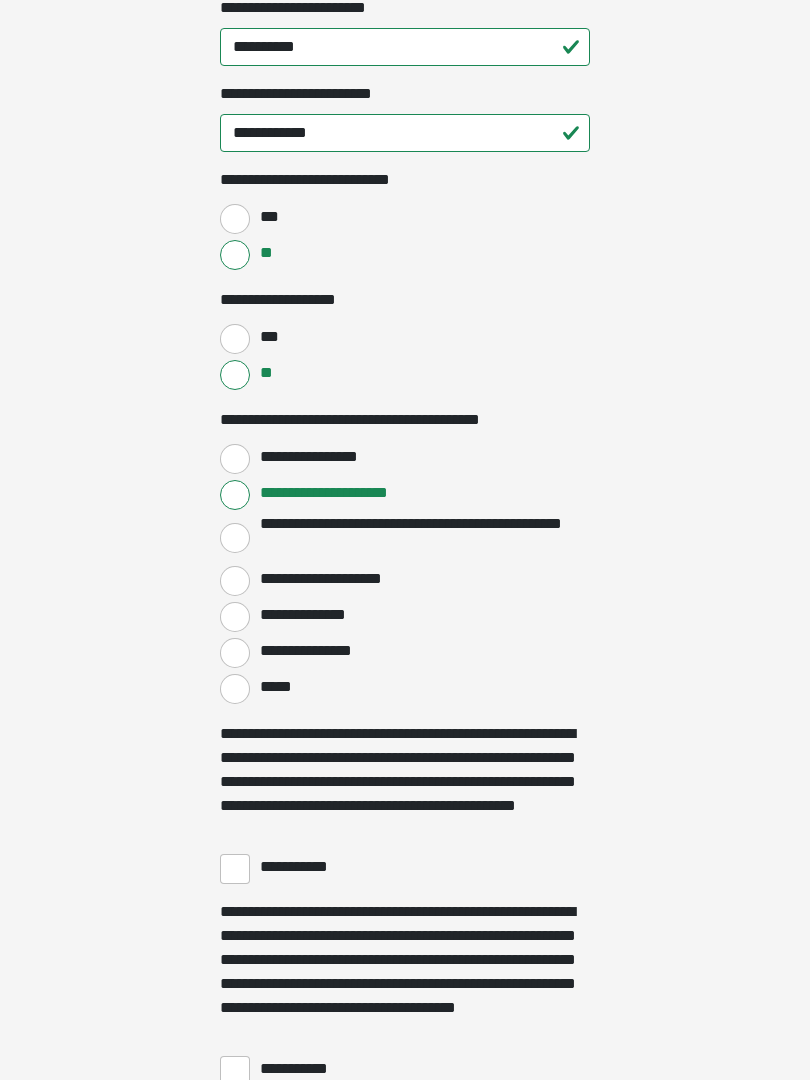 scroll, scrollTop: 2996, scrollLeft: 0, axis: vertical 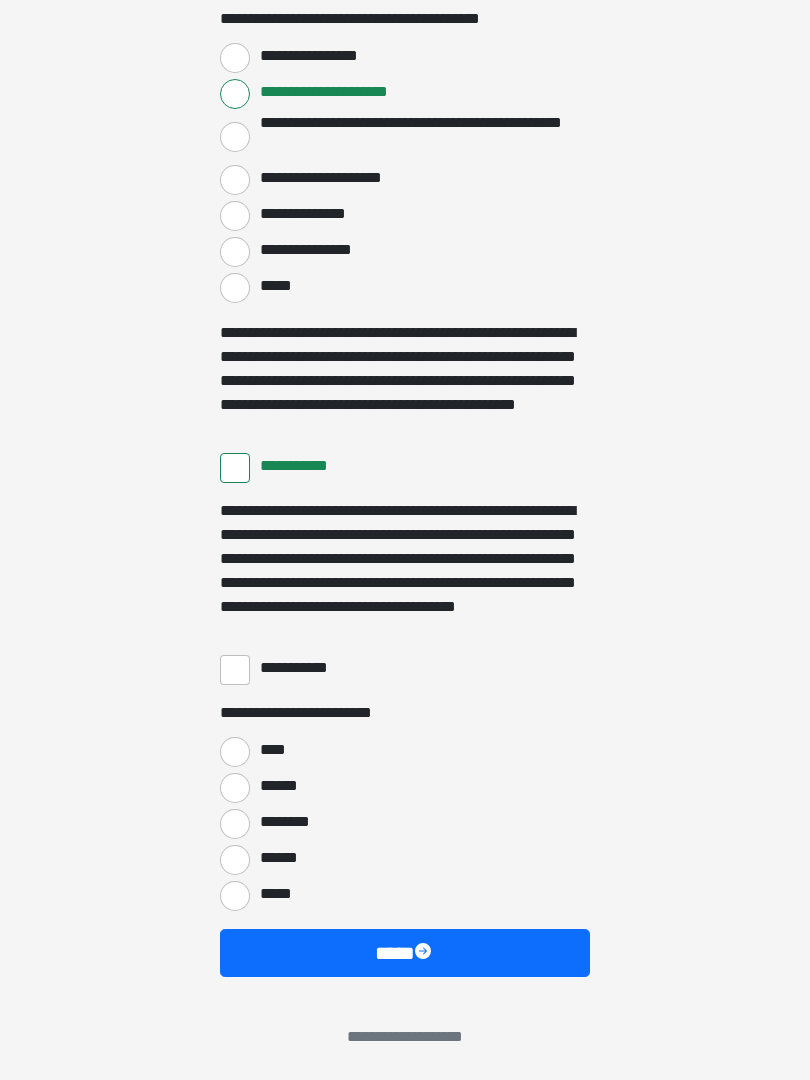 click on "**********" at bounding box center (303, 668) 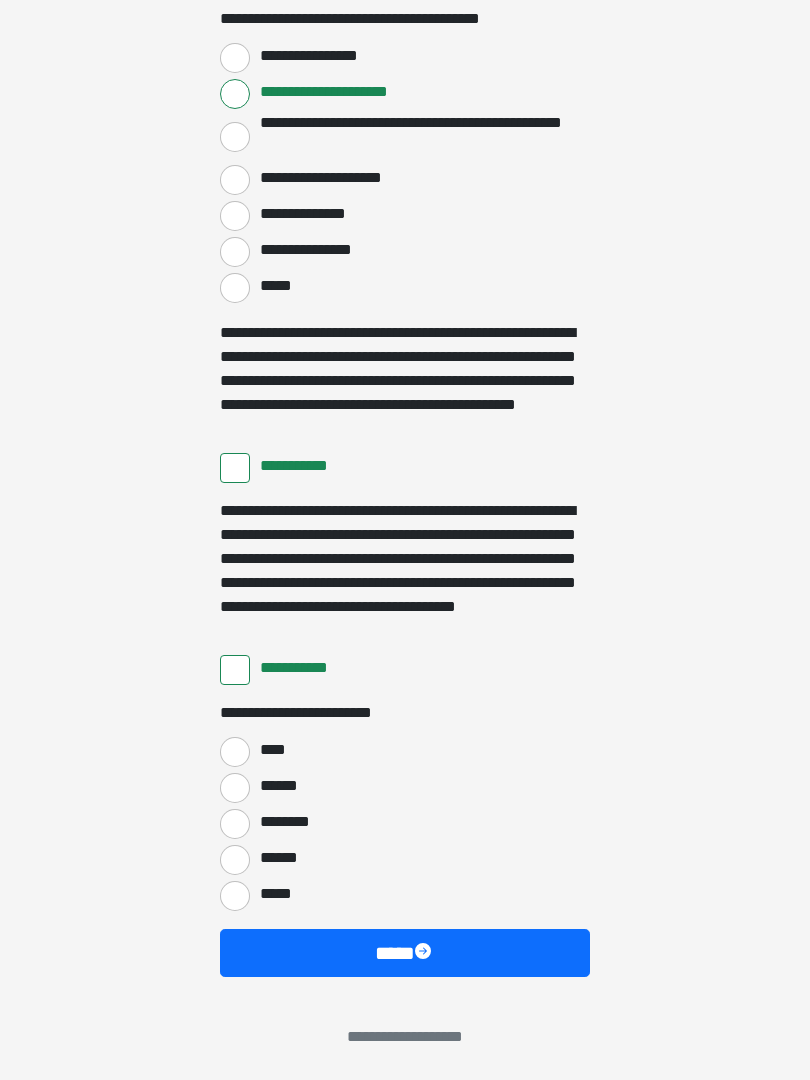 click on "****" at bounding box center (235, 752) 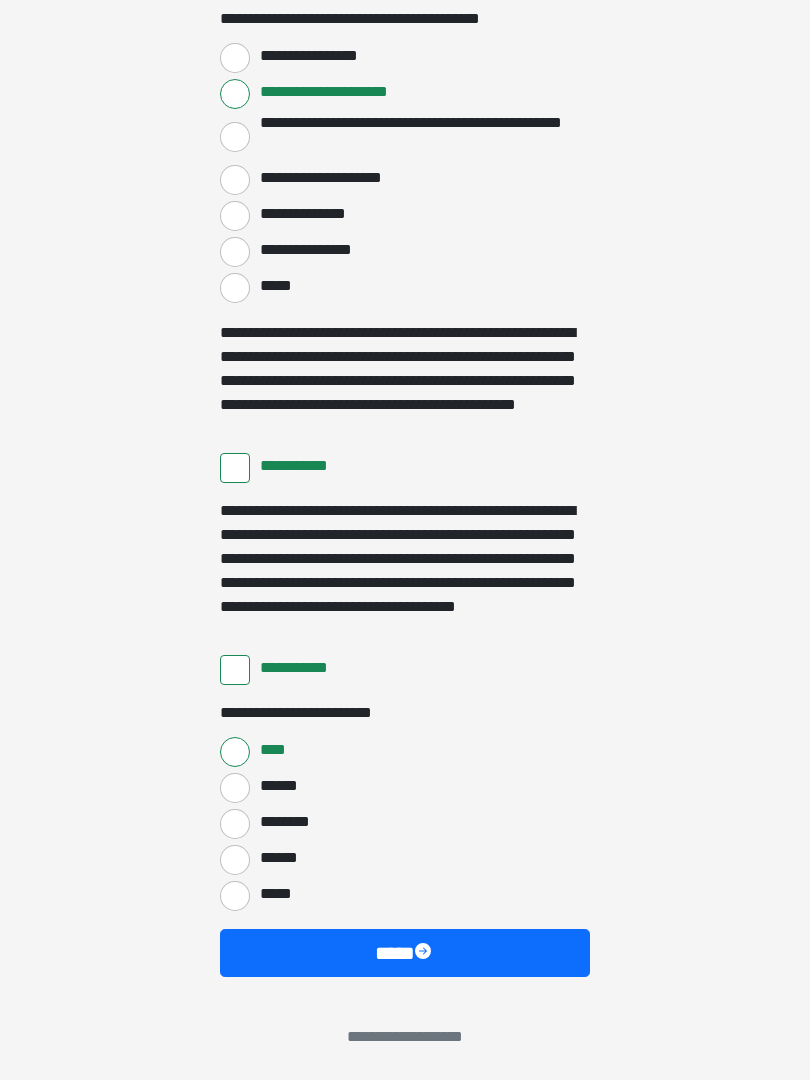 click at bounding box center (425, 953) 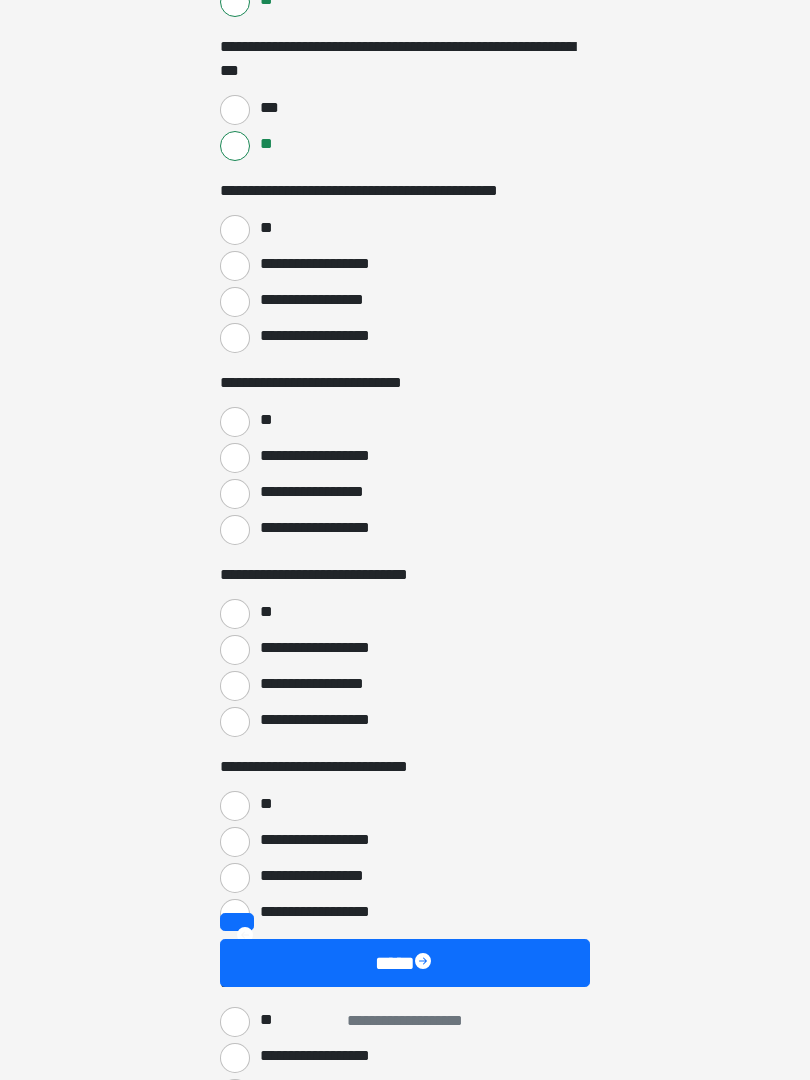 scroll, scrollTop: 2259, scrollLeft: 0, axis: vertical 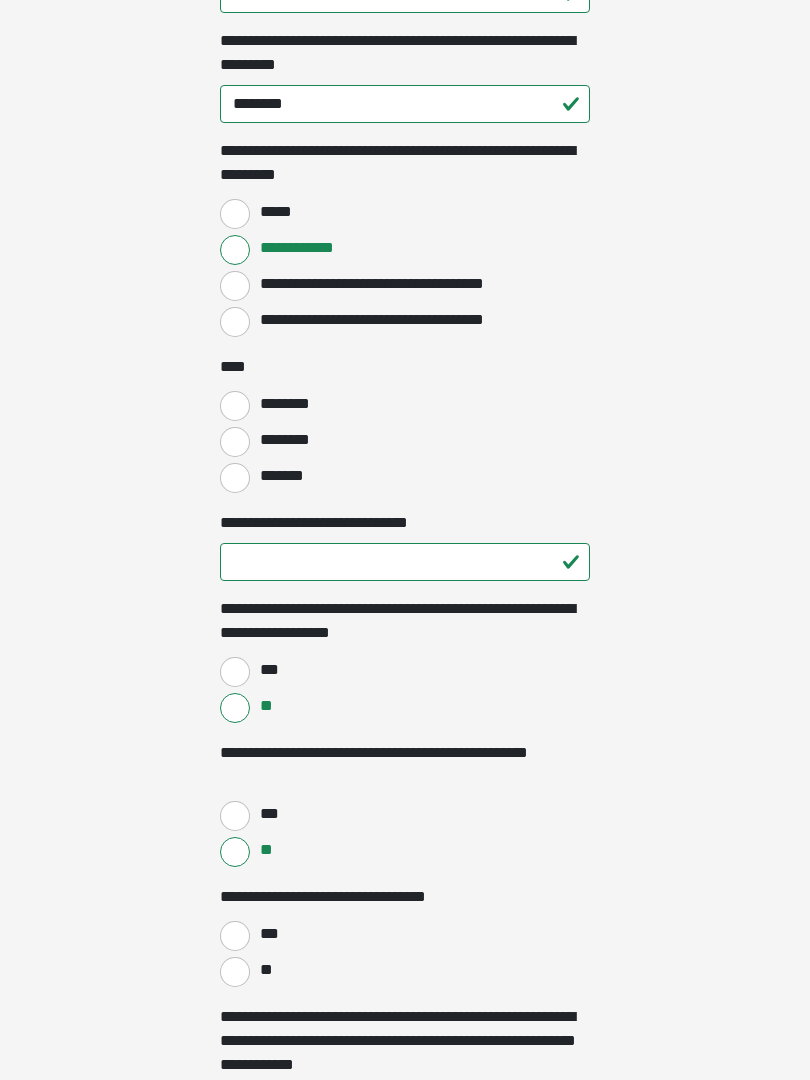 click on "**********" at bounding box center (405, -1719) 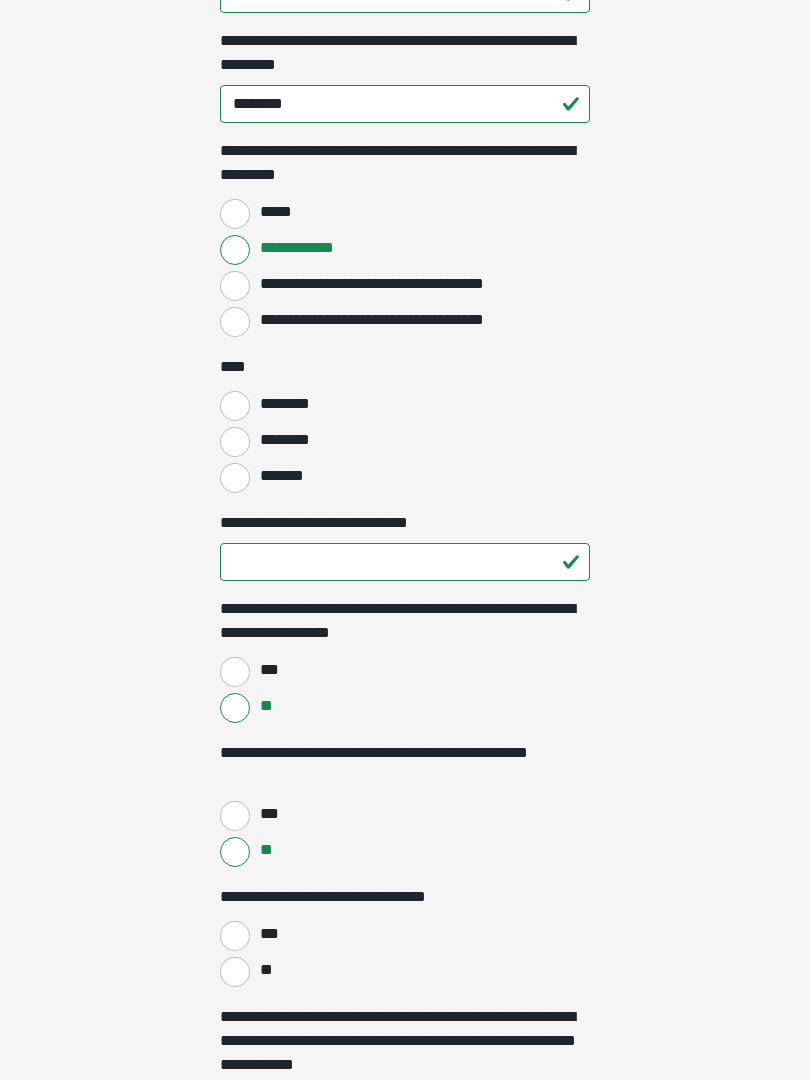 scroll, scrollTop: 0, scrollLeft: 0, axis: both 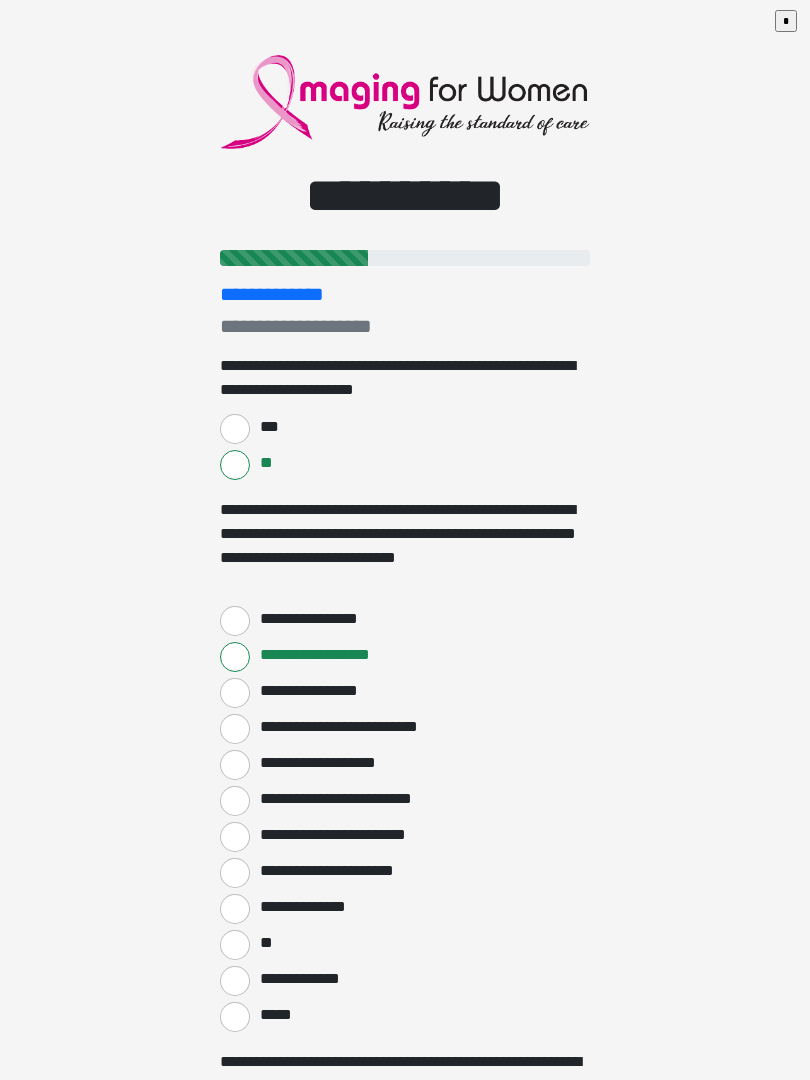 click on "***" at bounding box center (235, 429) 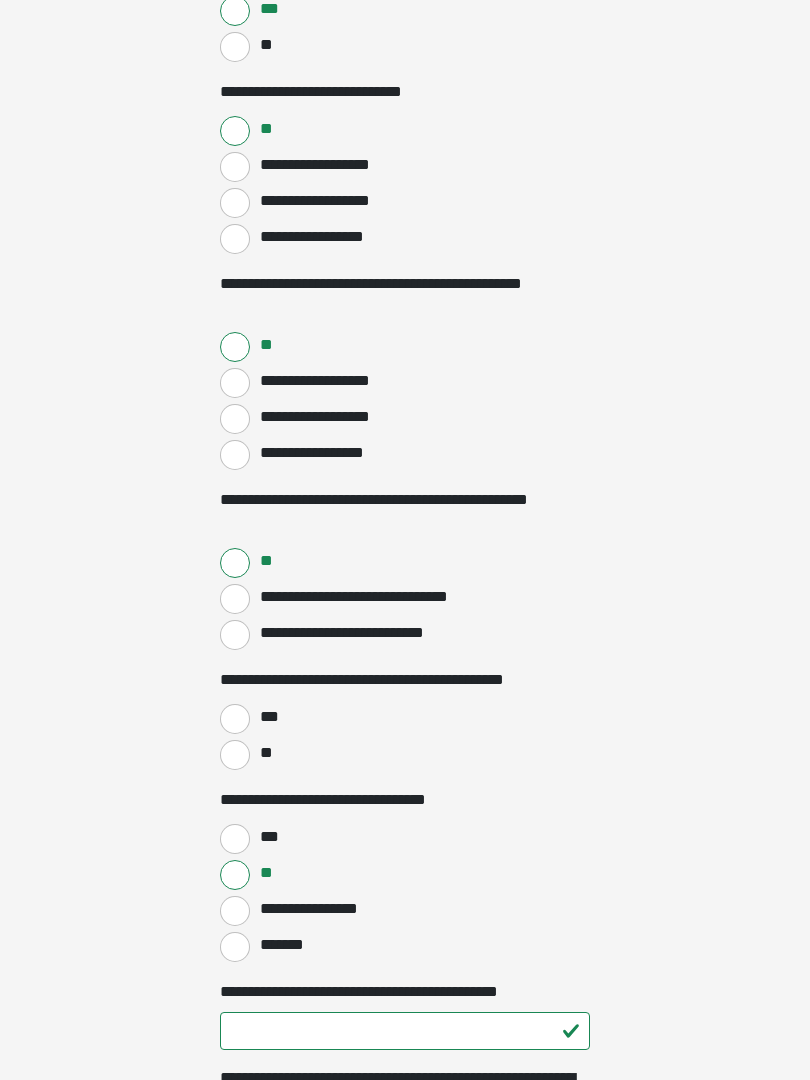 scroll, scrollTop: 427, scrollLeft: 0, axis: vertical 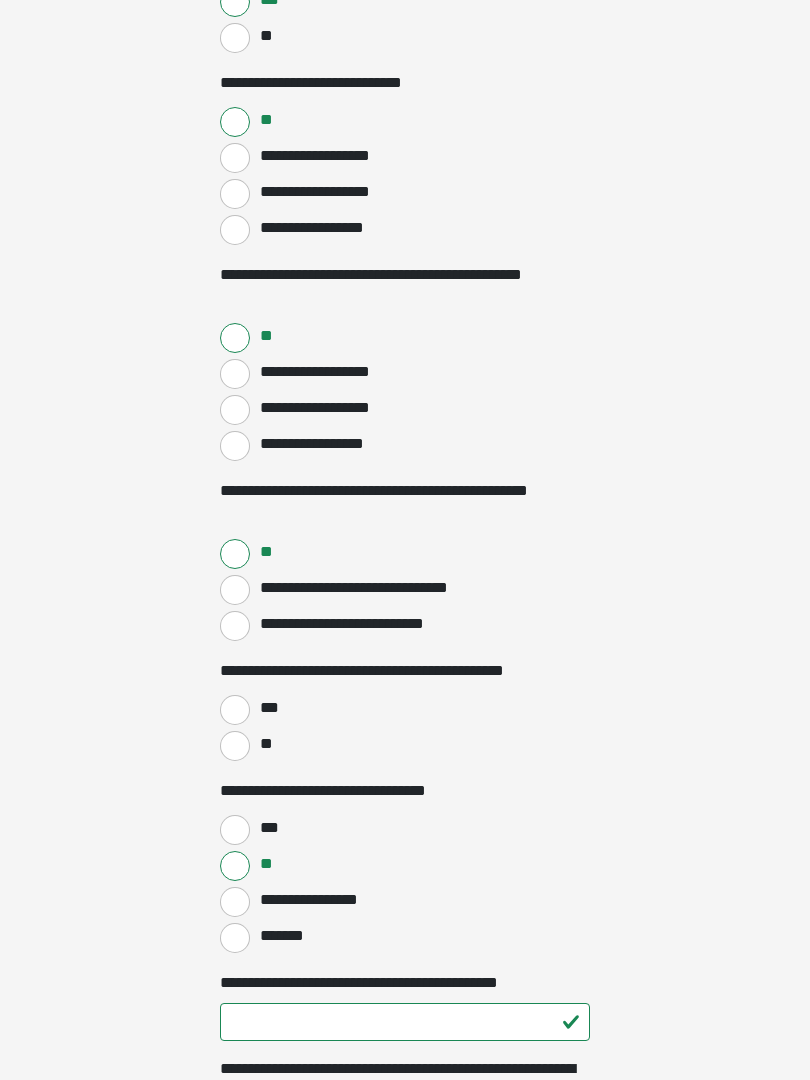 click on "**" at bounding box center (235, 746) 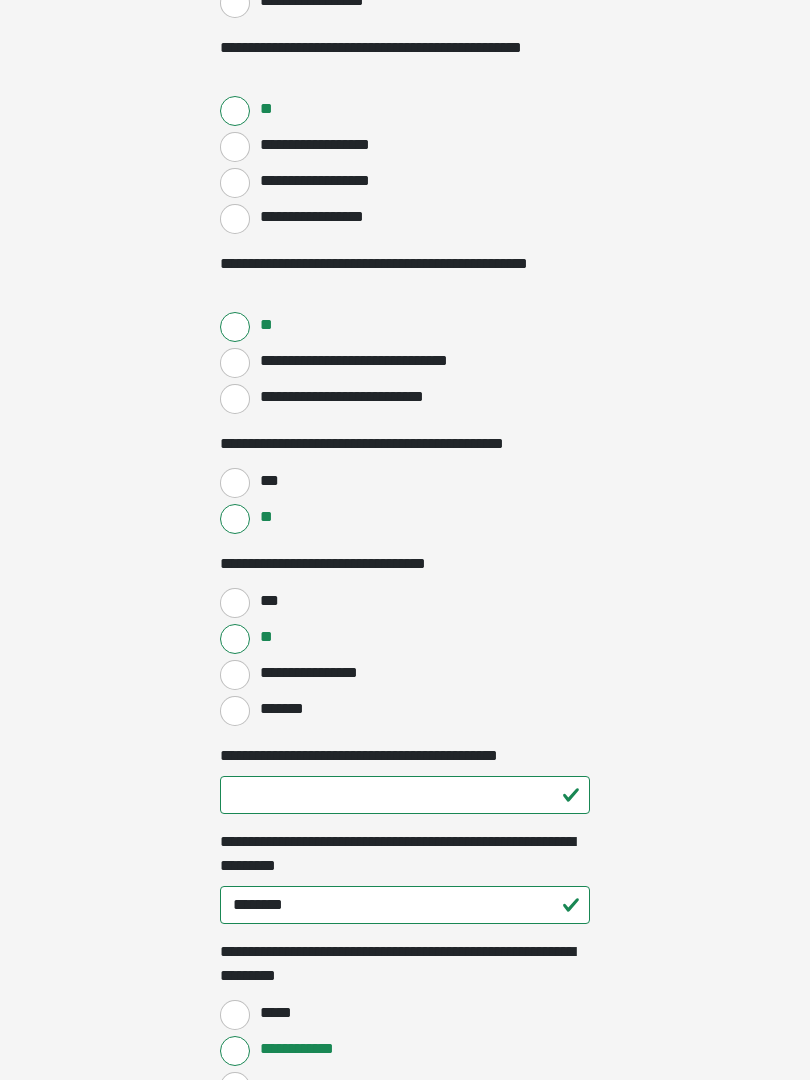 scroll, scrollTop: 682, scrollLeft: 0, axis: vertical 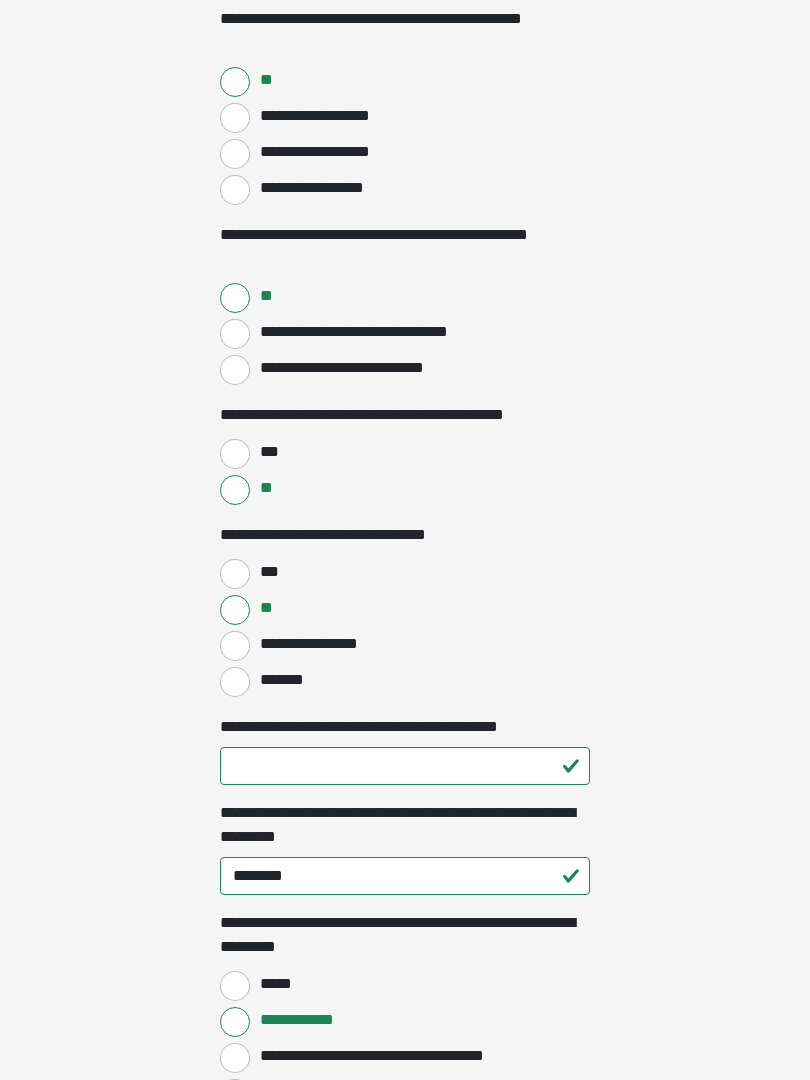 click on "**********" at bounding box center [235, 647] 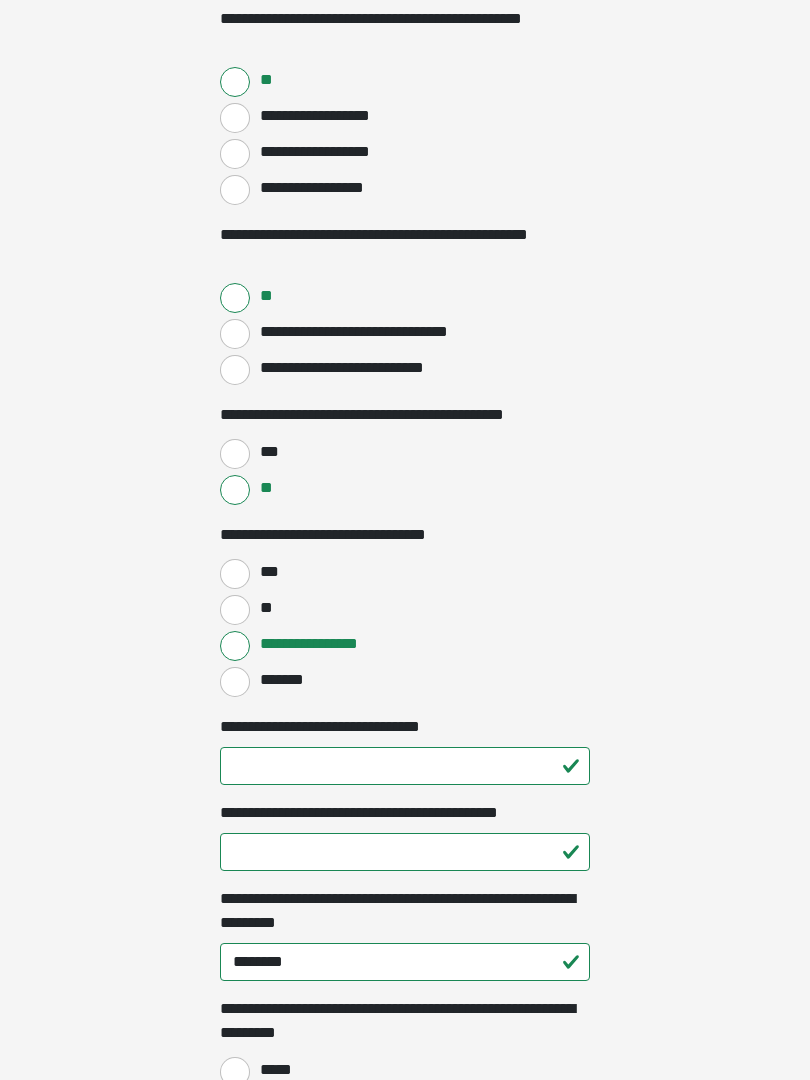 click on "*******" at bounding box center [235, 682] 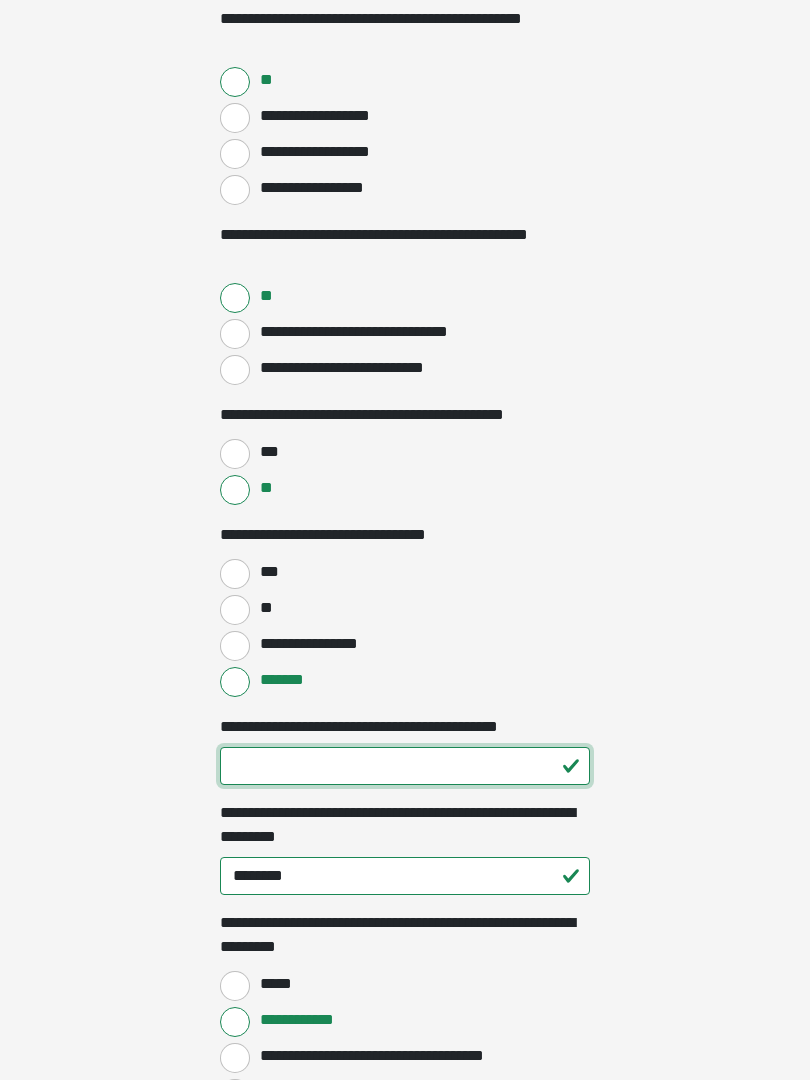 click on "**********" at bounding box center (405, 766) 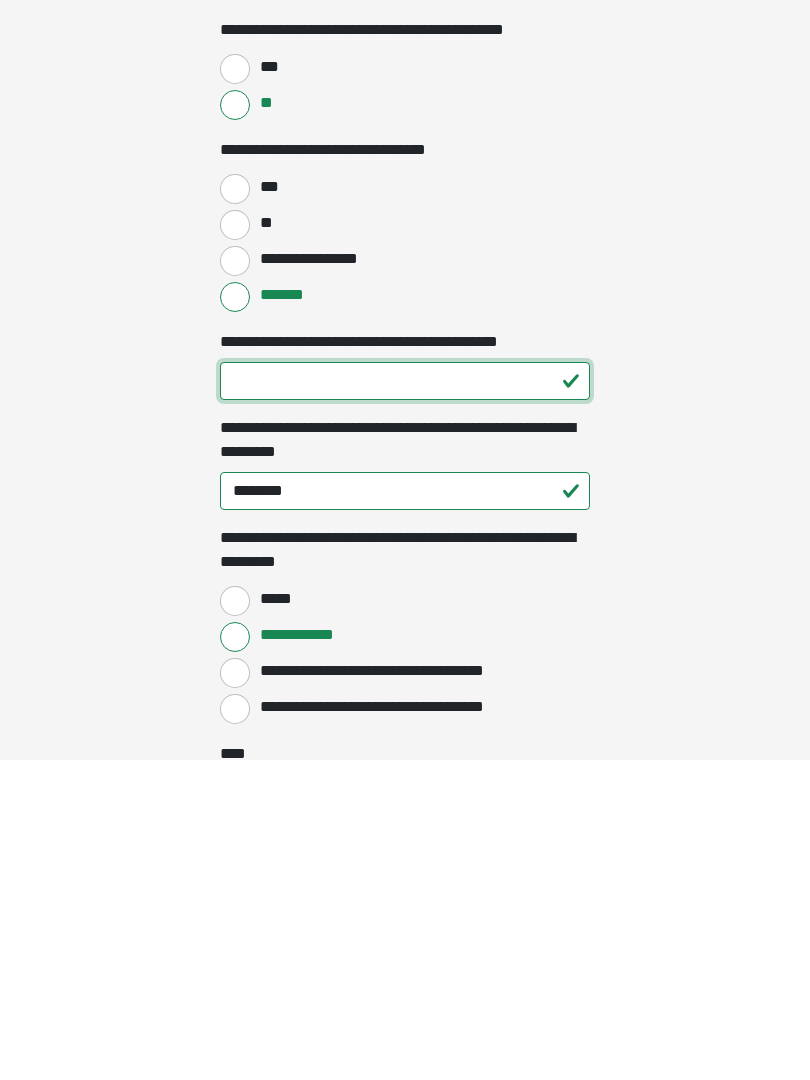 type on "**" 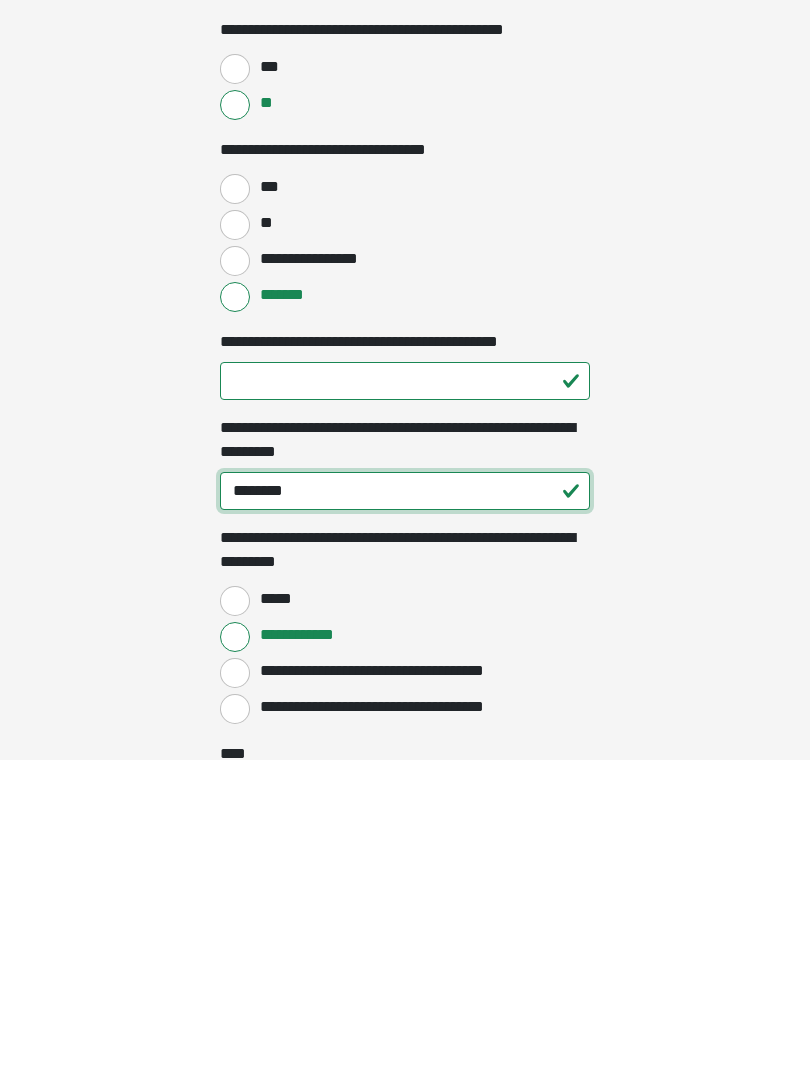 click on "********" at bounding box center [405, 811] 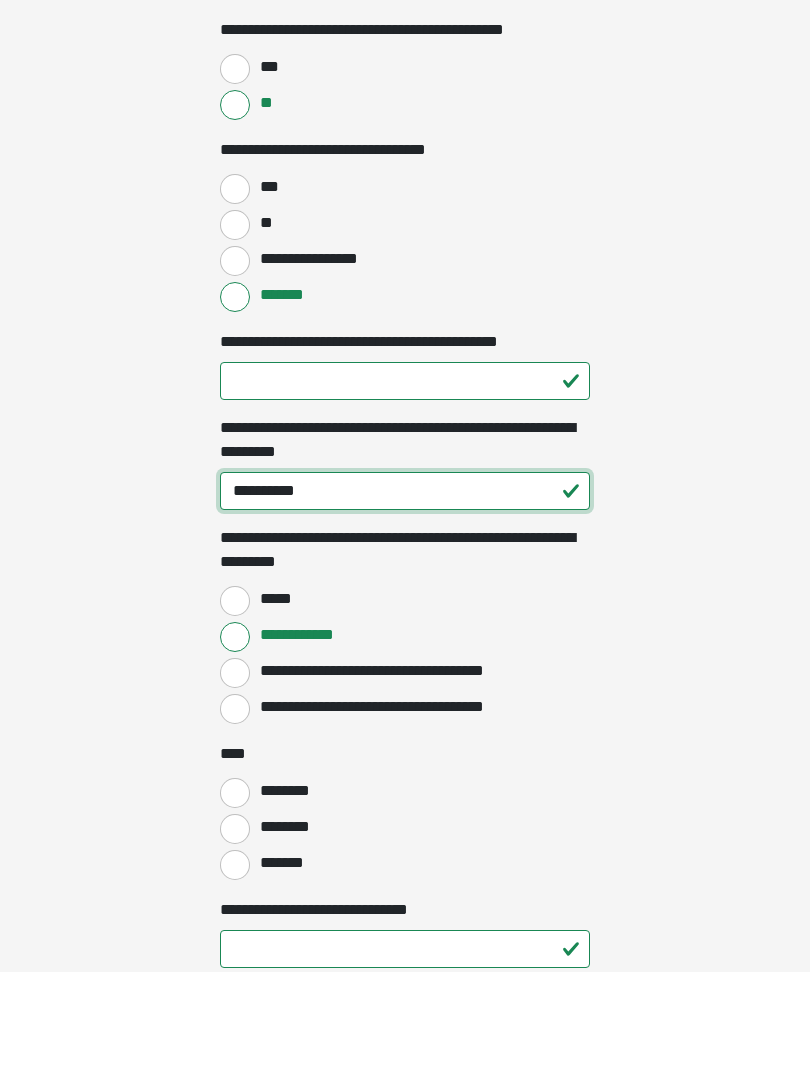 scroll, scrollTop: 1001, scrollLeft: 0, axis: vertical 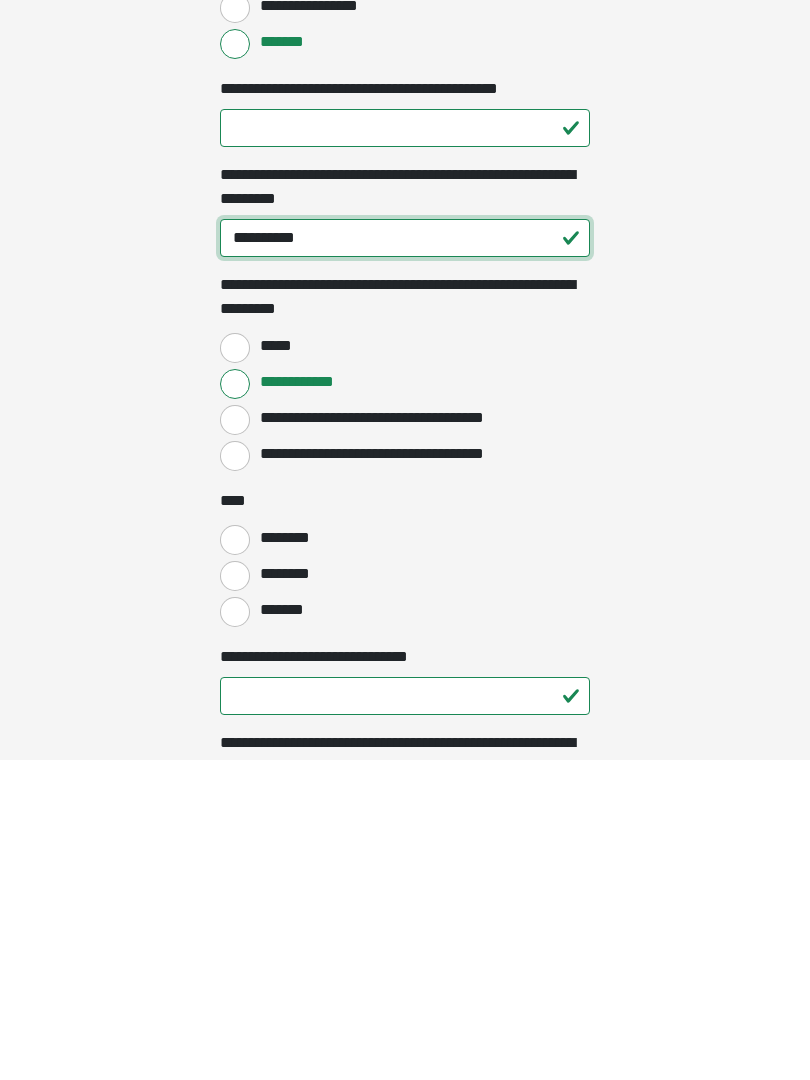 type on "**********" 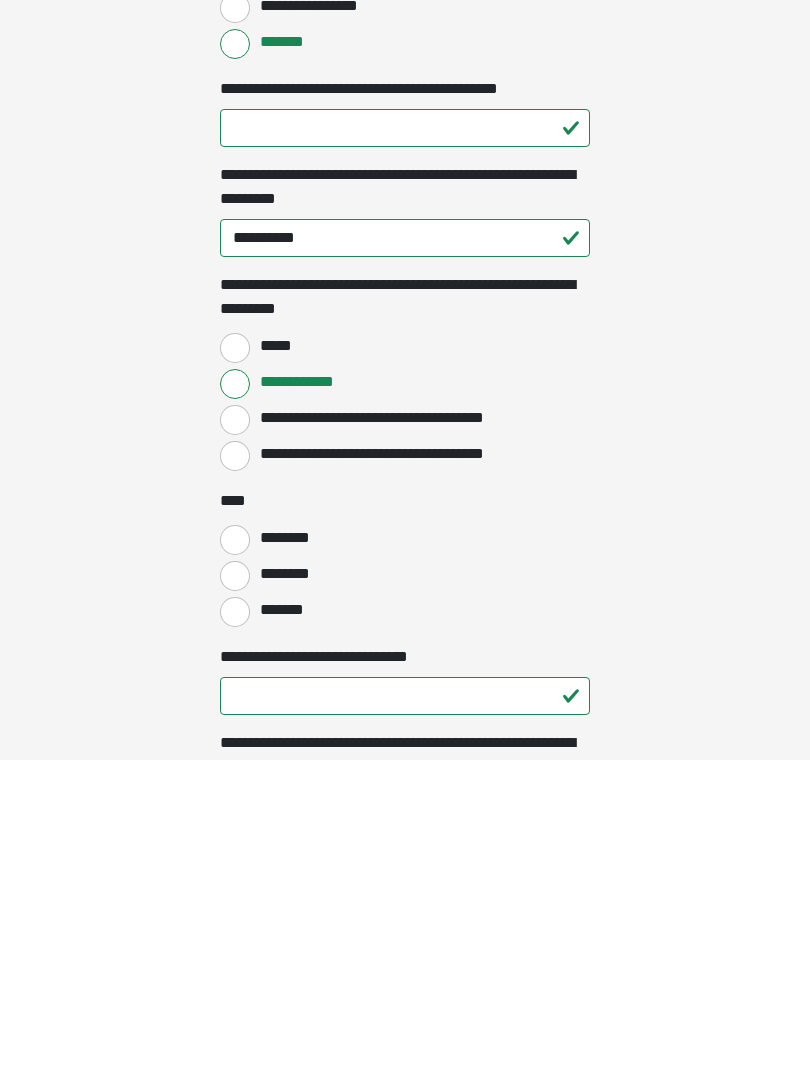 click on "********" at bounding box center (235, 860) 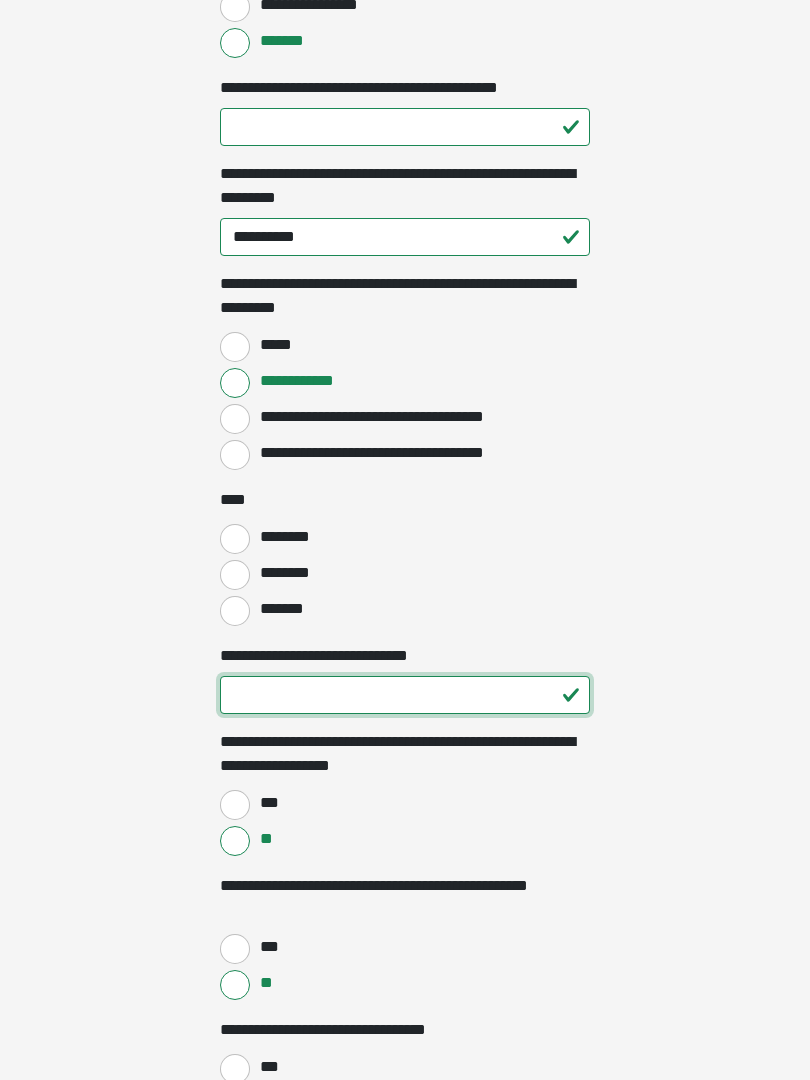 click on "**********" at bounding box center [405, 695] 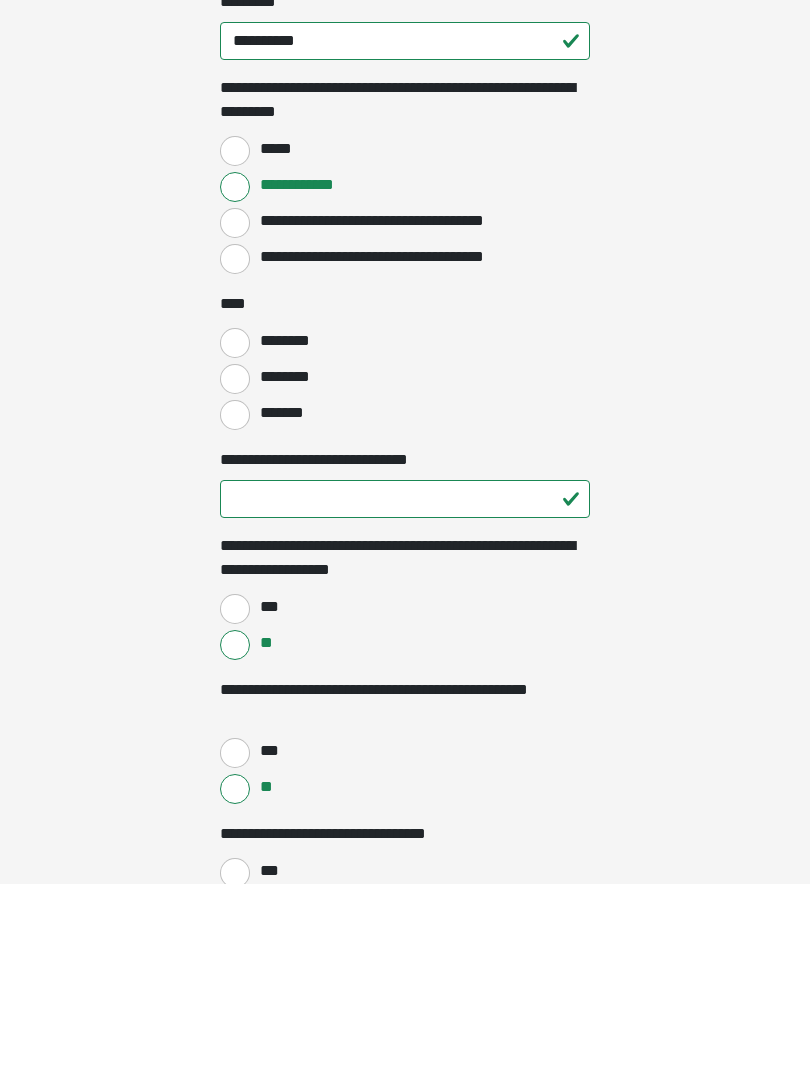 click on "***" at bounding box center [235, 806] 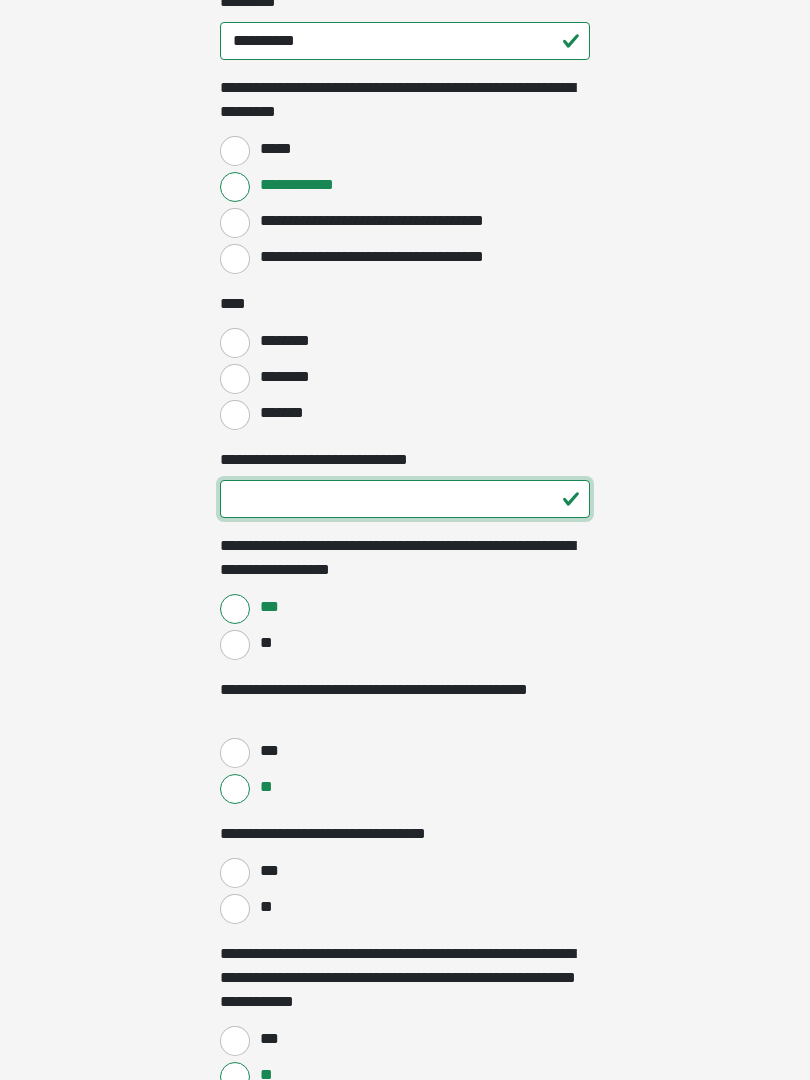 click on "**********" at bounding box center [405, 499] 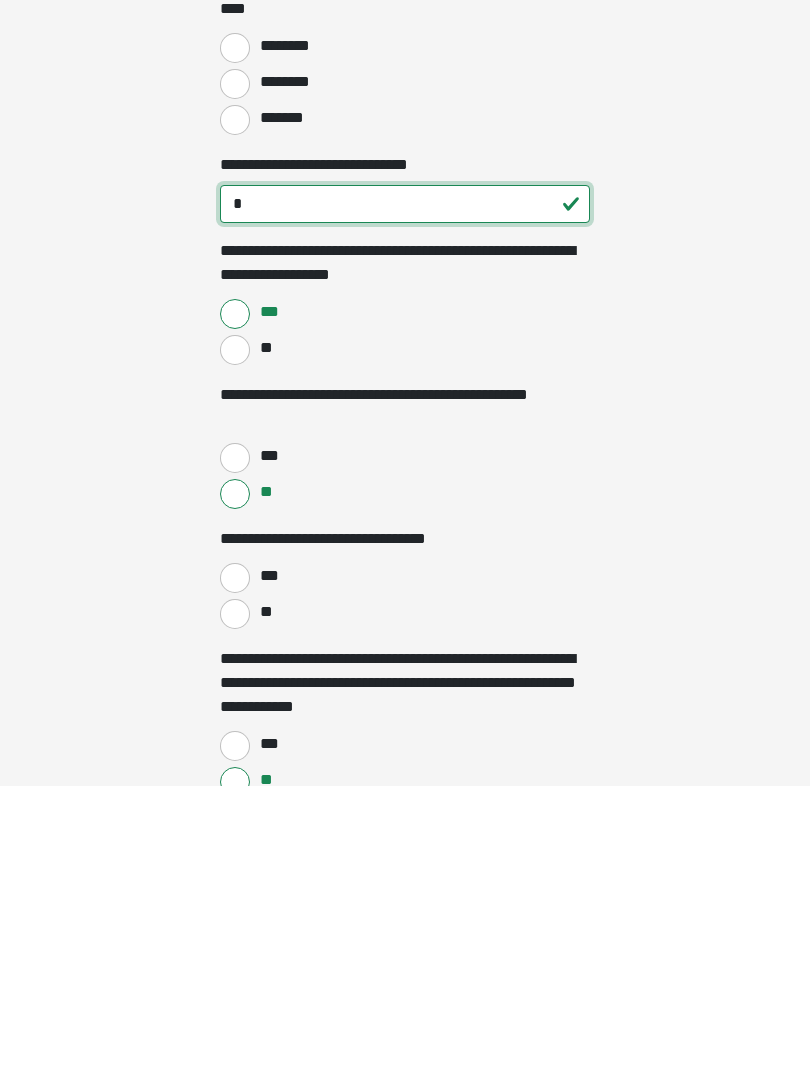 type on "*" 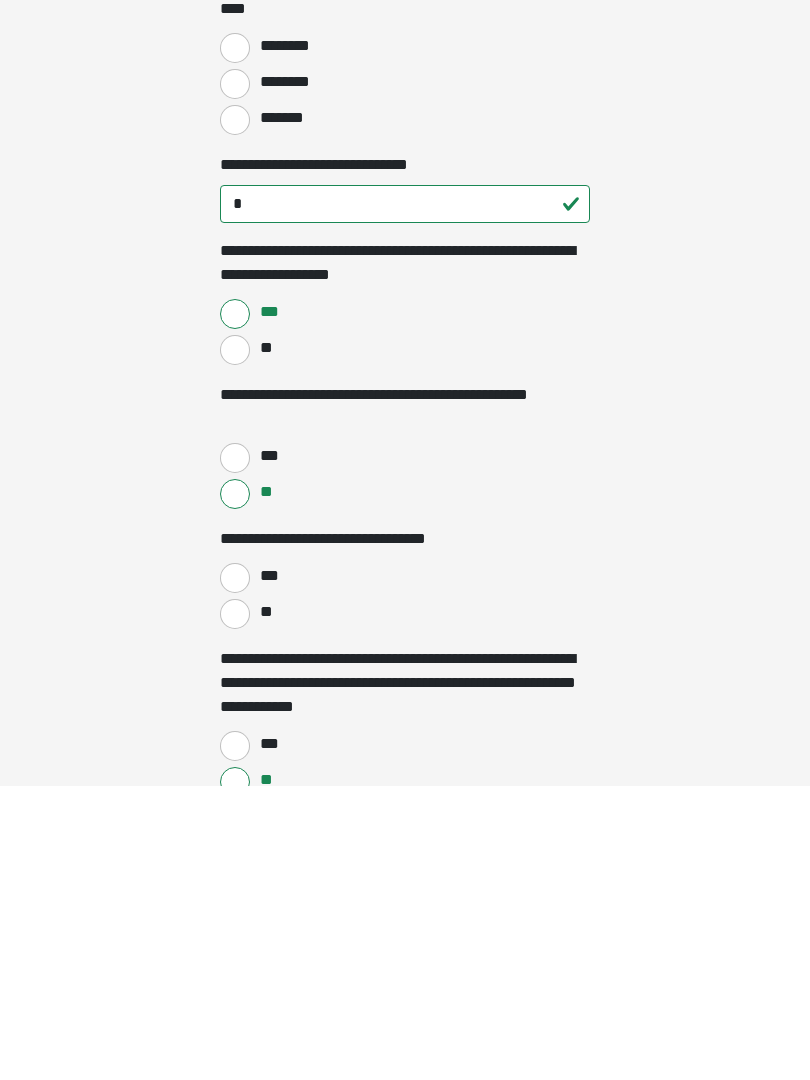 click on "**" at bounding box center (235, 909) 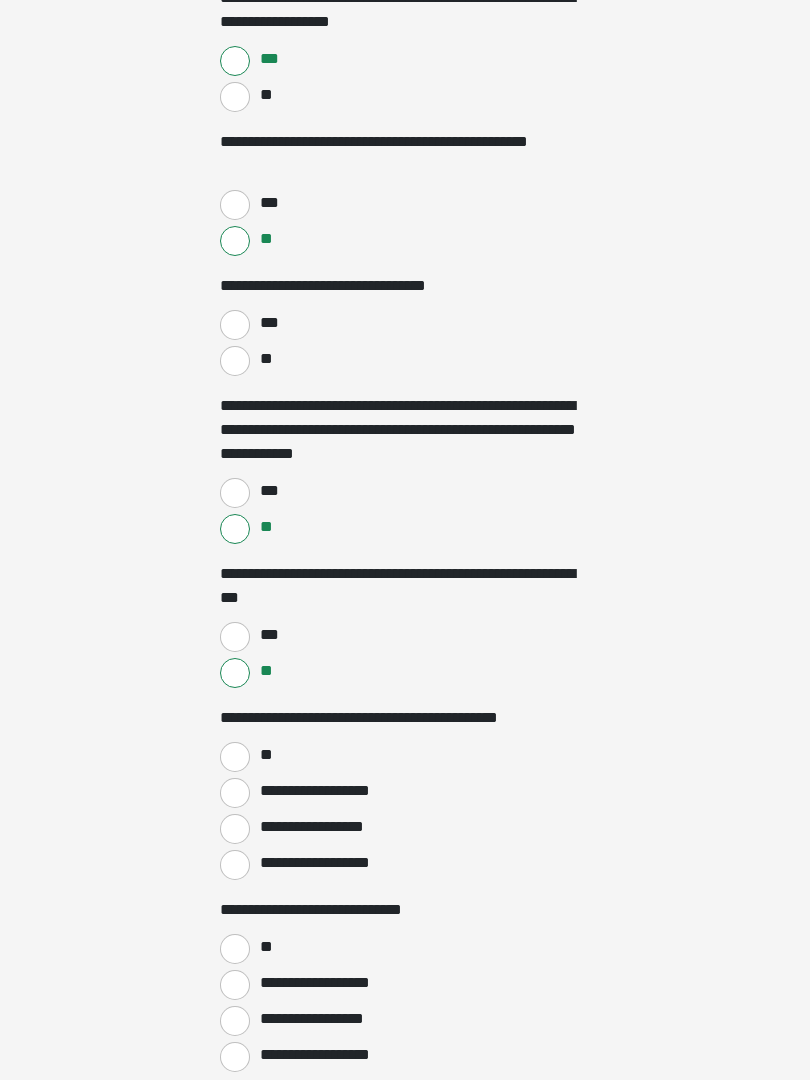 scroll, scrollTop: 2066, scrollLeft: 0, axis: vertical 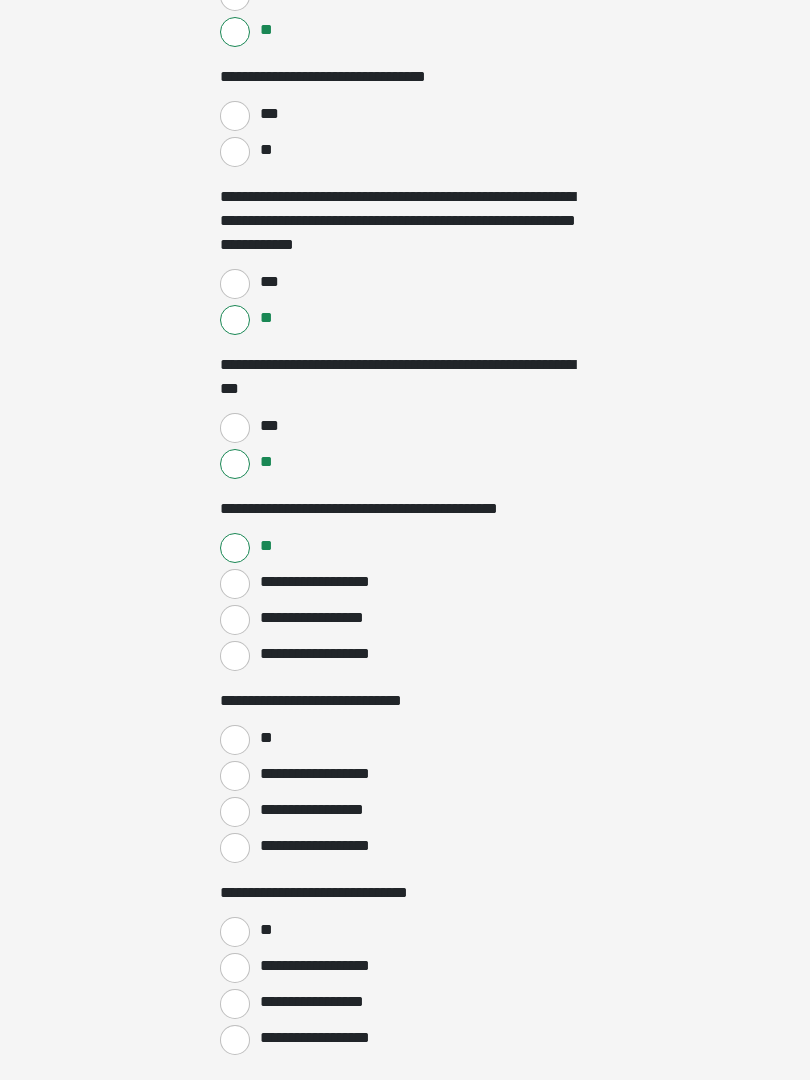 click on "**" at bounding box center [235, 740] 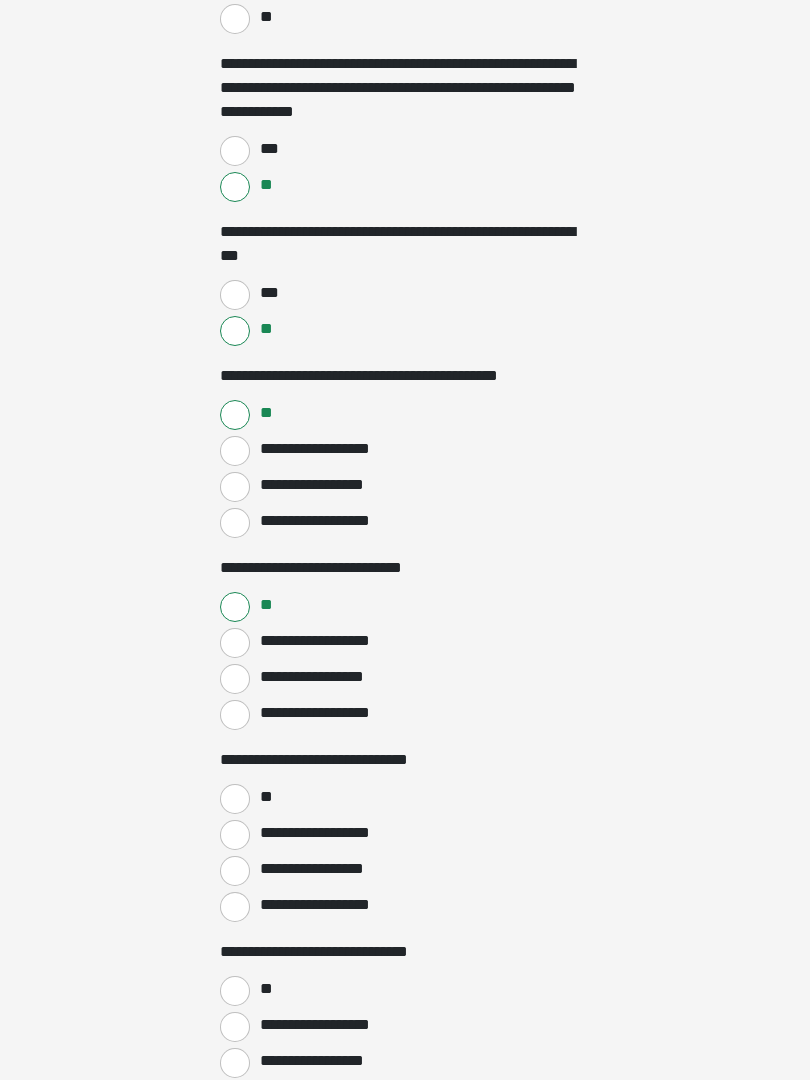 scroll, scrollTop: 2412, scrollLeft: 0, axis: vertical 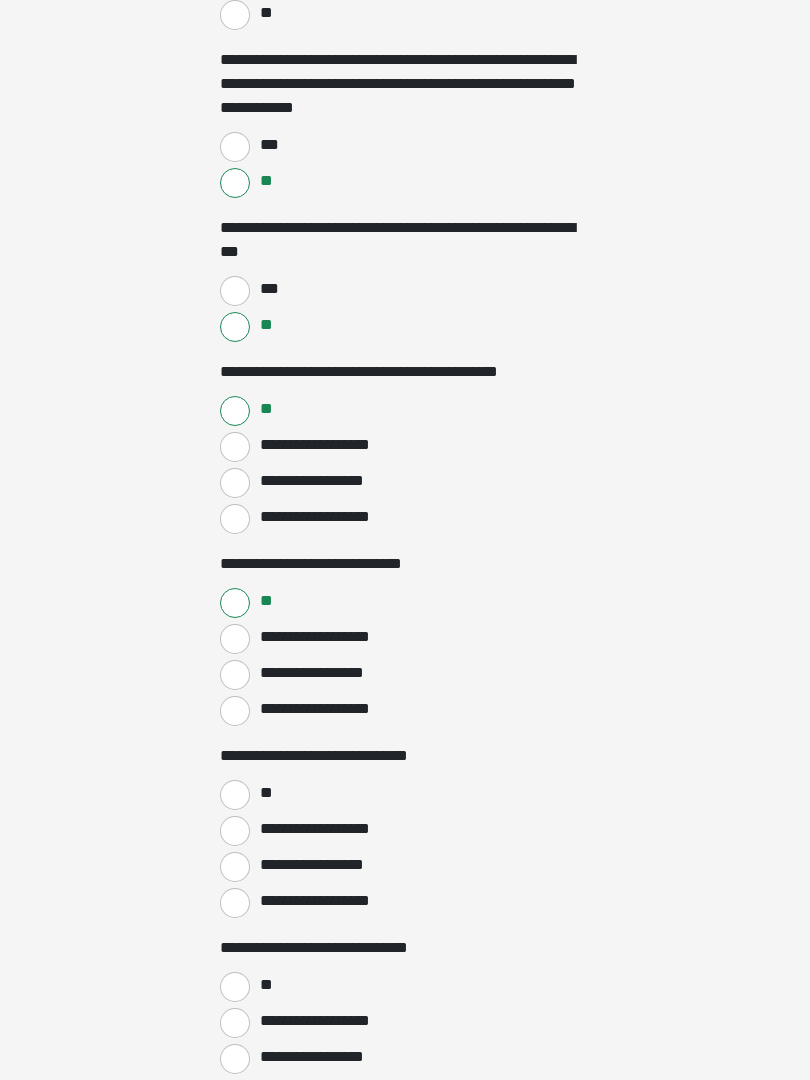 click on "**" at bounding box center (235, 795) 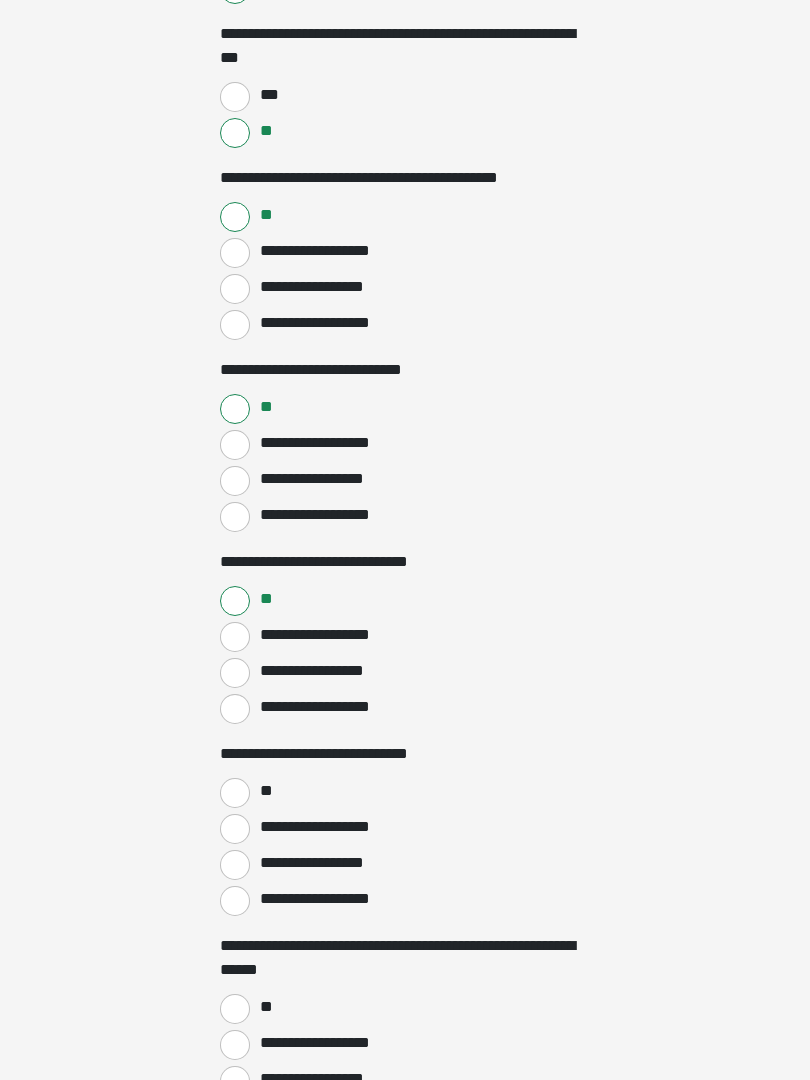 scroll, scrollTop: 2606, scrollLeft: 0, axis: vertical 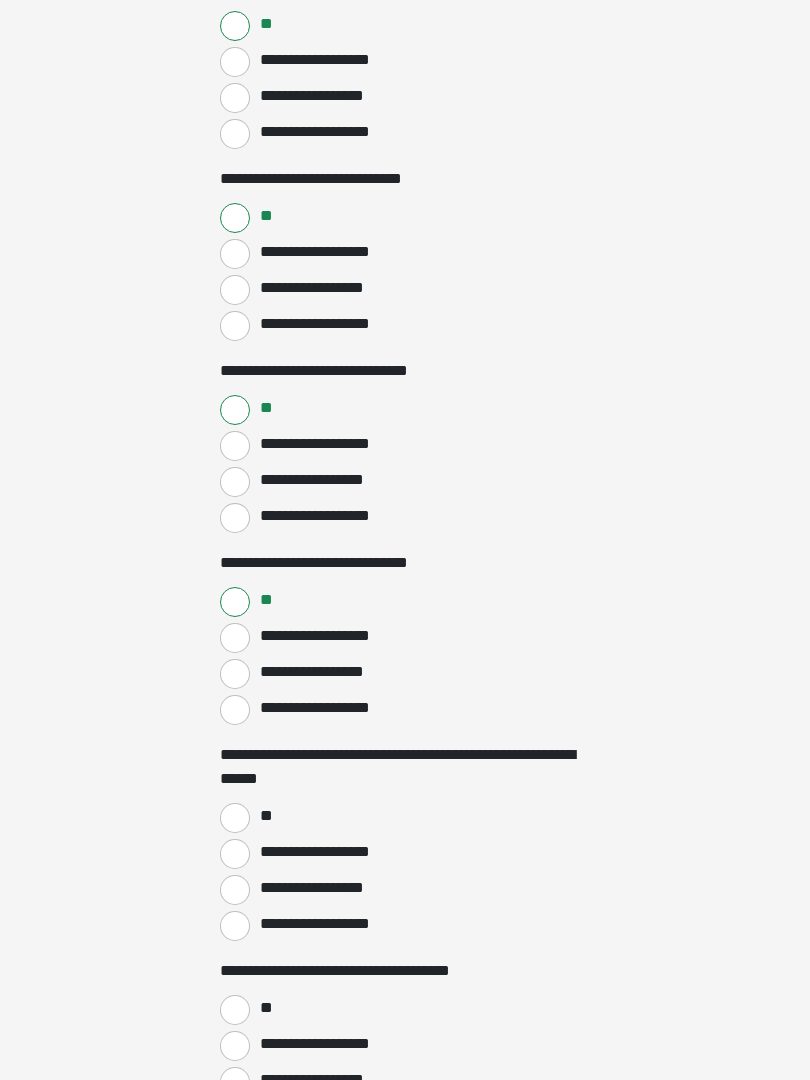 click on "**********" at bounding box center [235, 926] 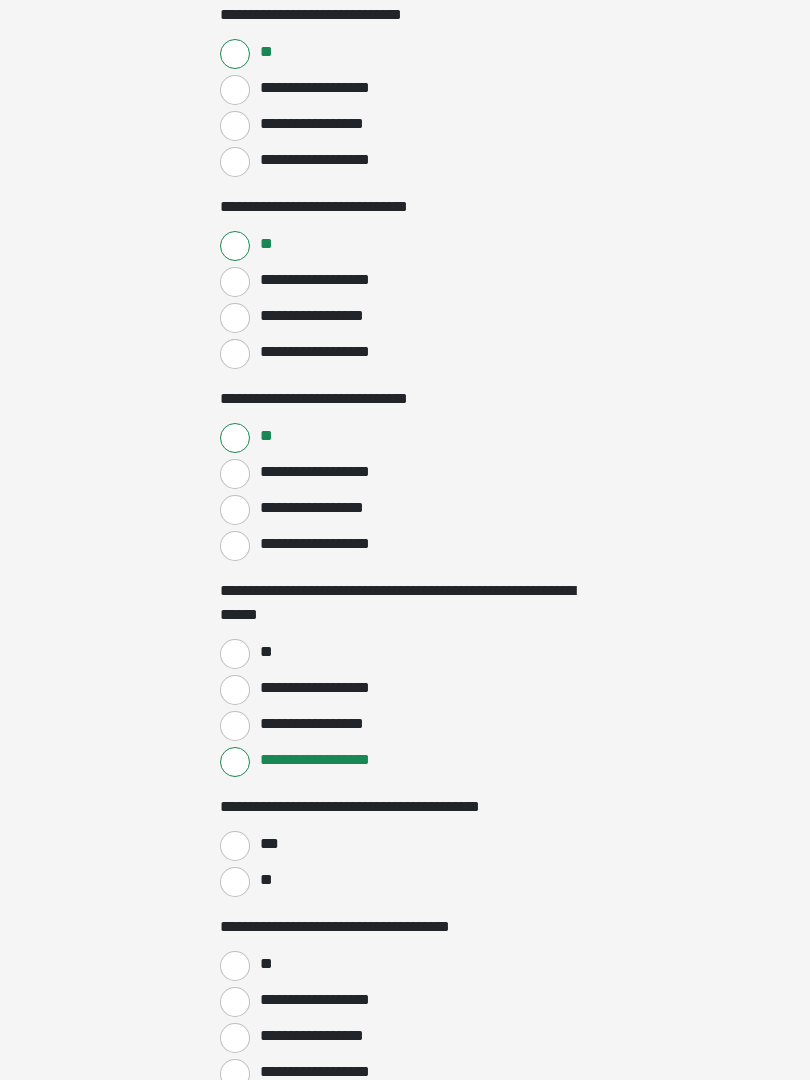 scroll, scrollTop: 2977, scrollLeft: 0, axis: vertical 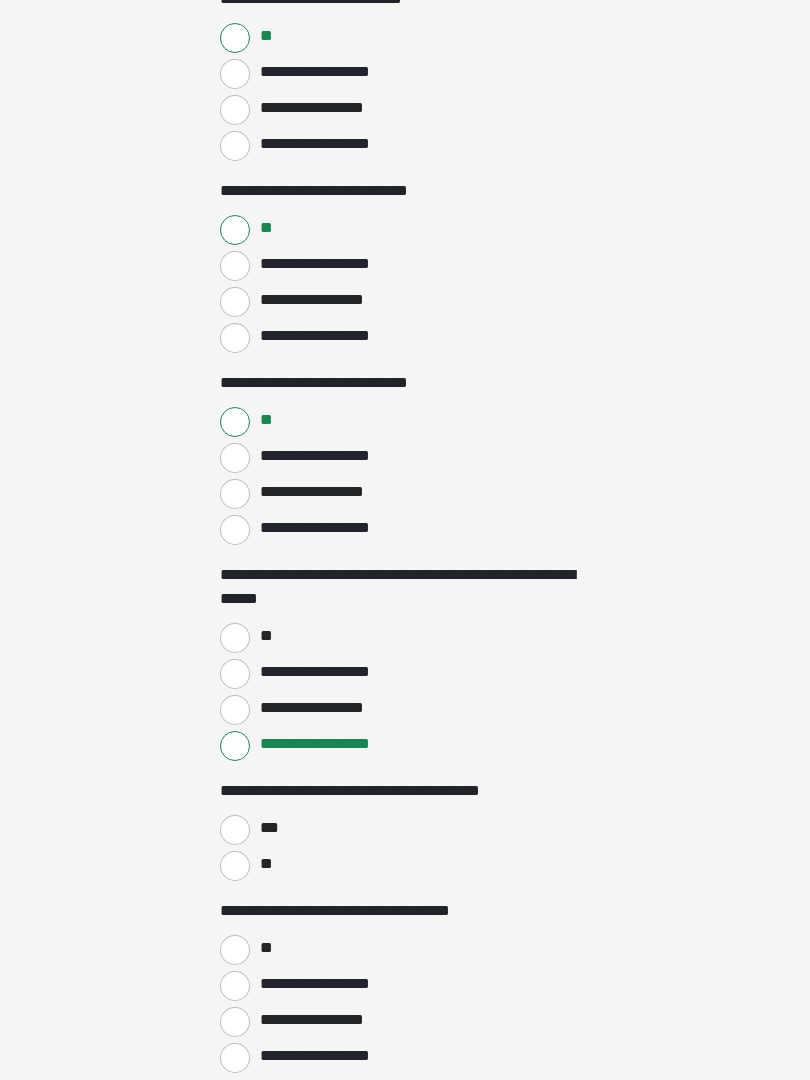 click on "***" at bounding box center (235, 830) 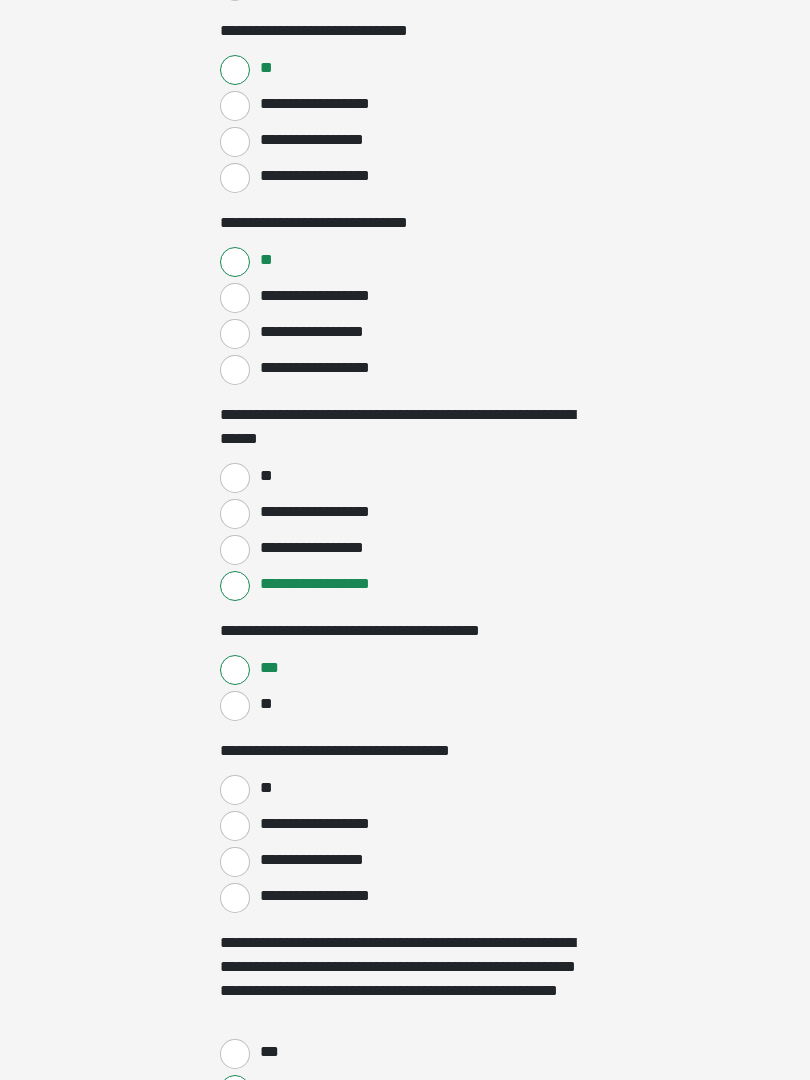 scroll, scrollTop: 3150, scrollLeft: 0, axis: vertical 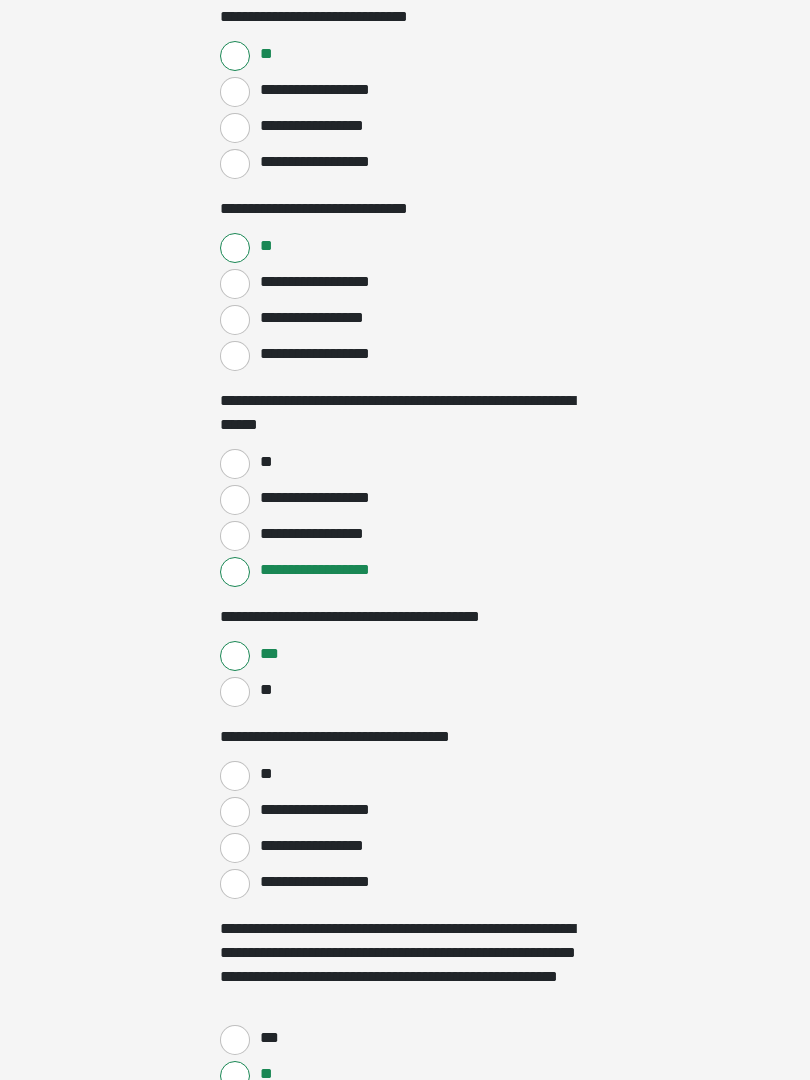 click on "**" at bounding box center (235, 777) 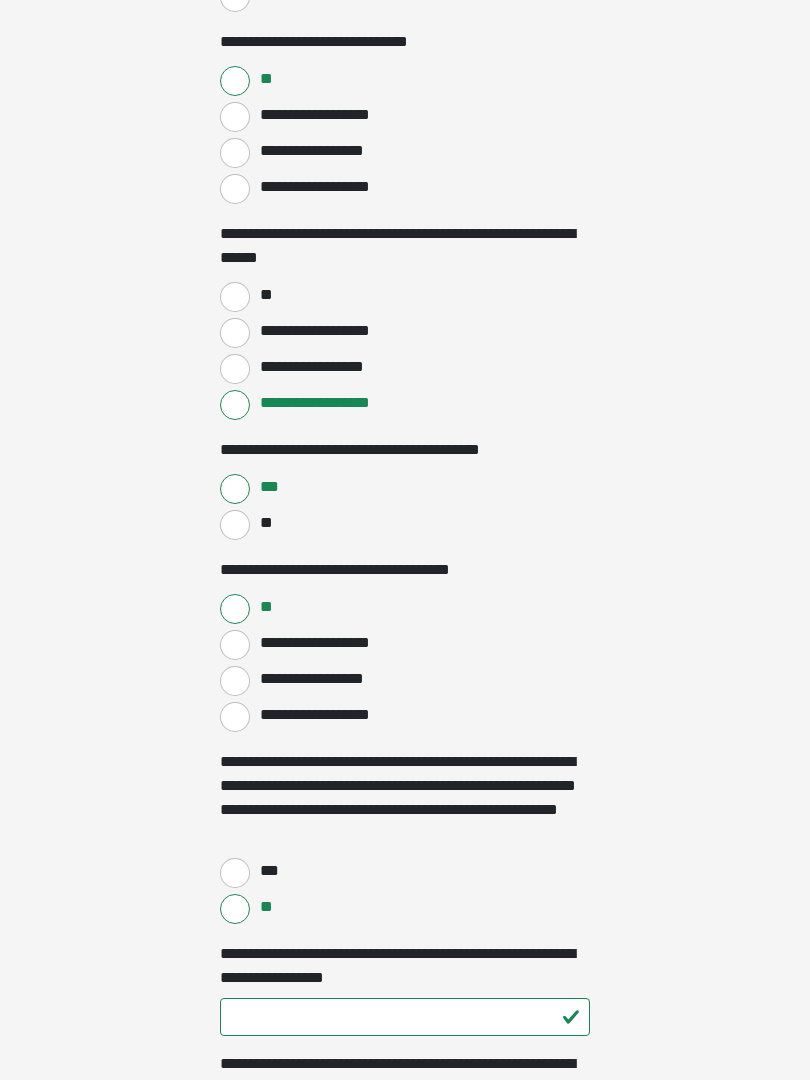 scroll, scrollTop: 3317, scrollLeft: 0, axis: vertical 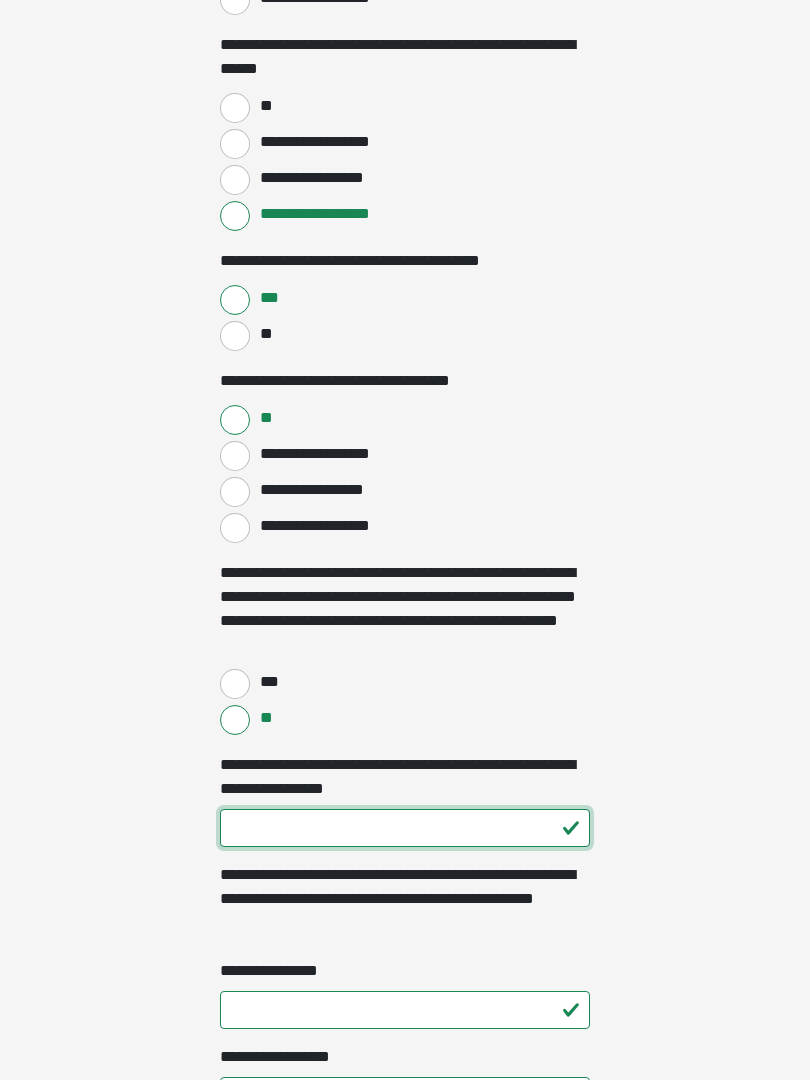 click on "**********" at bounding box center [405, 829] 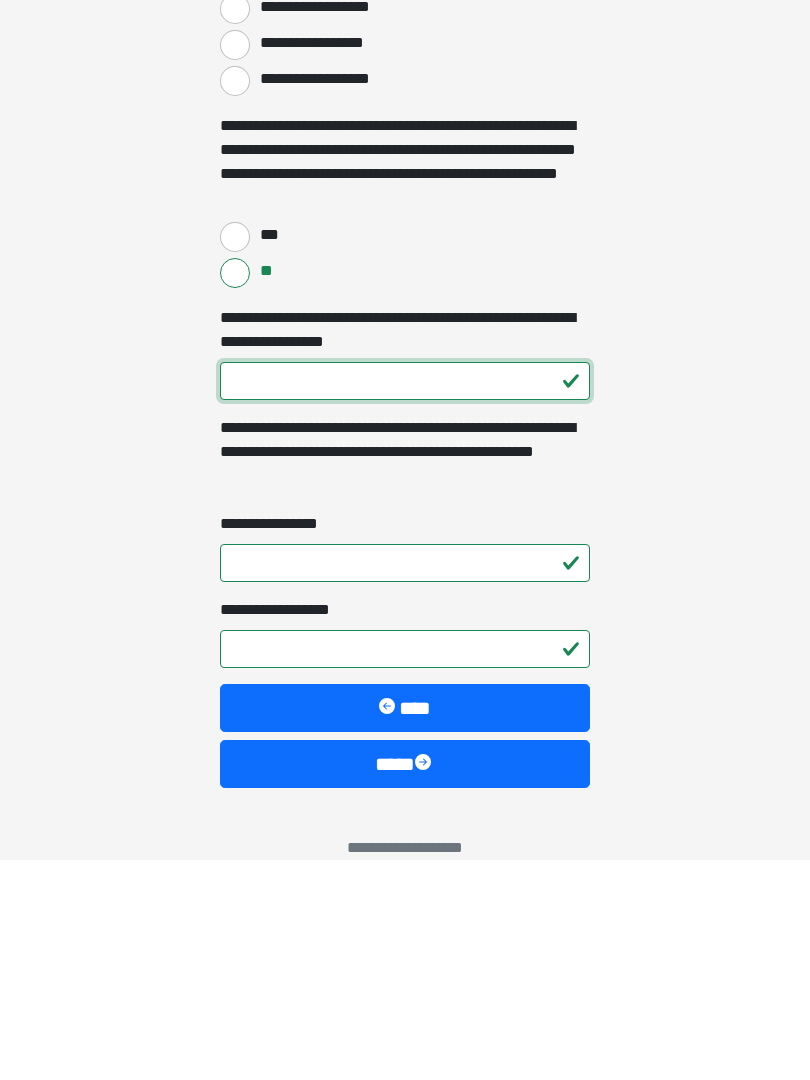 scroll, scrollTop: 3746, scrollLeft: 0, axis: vertical 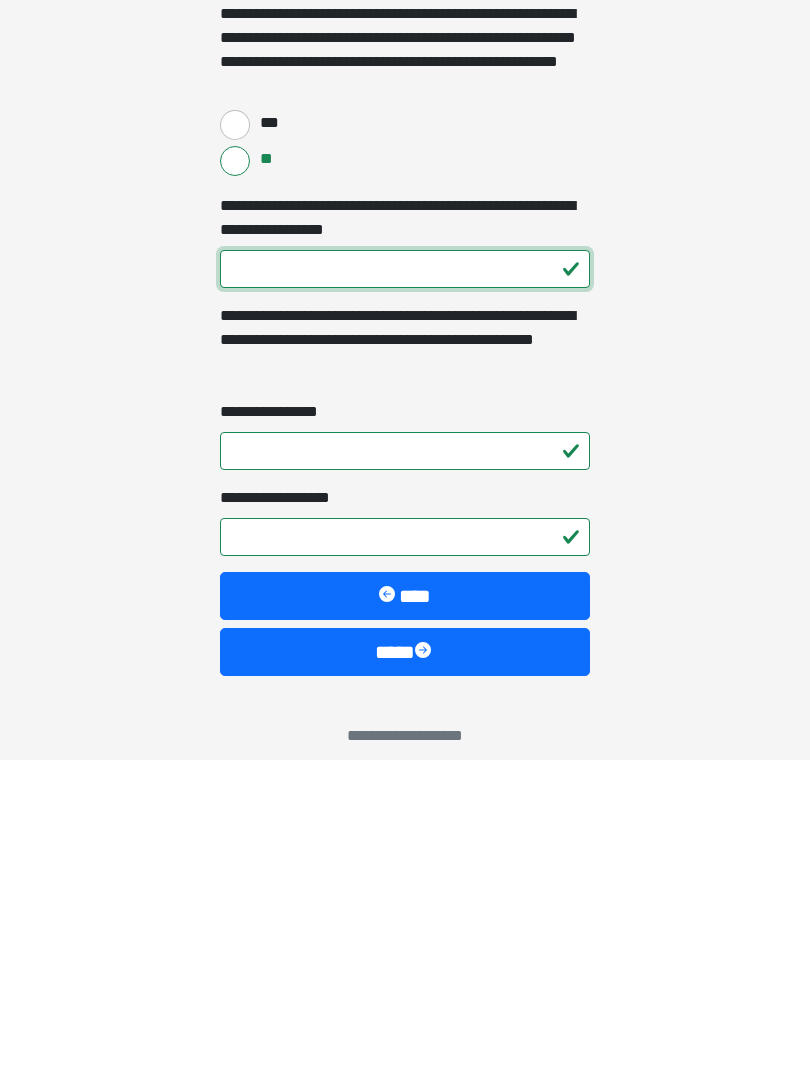 type on "***" 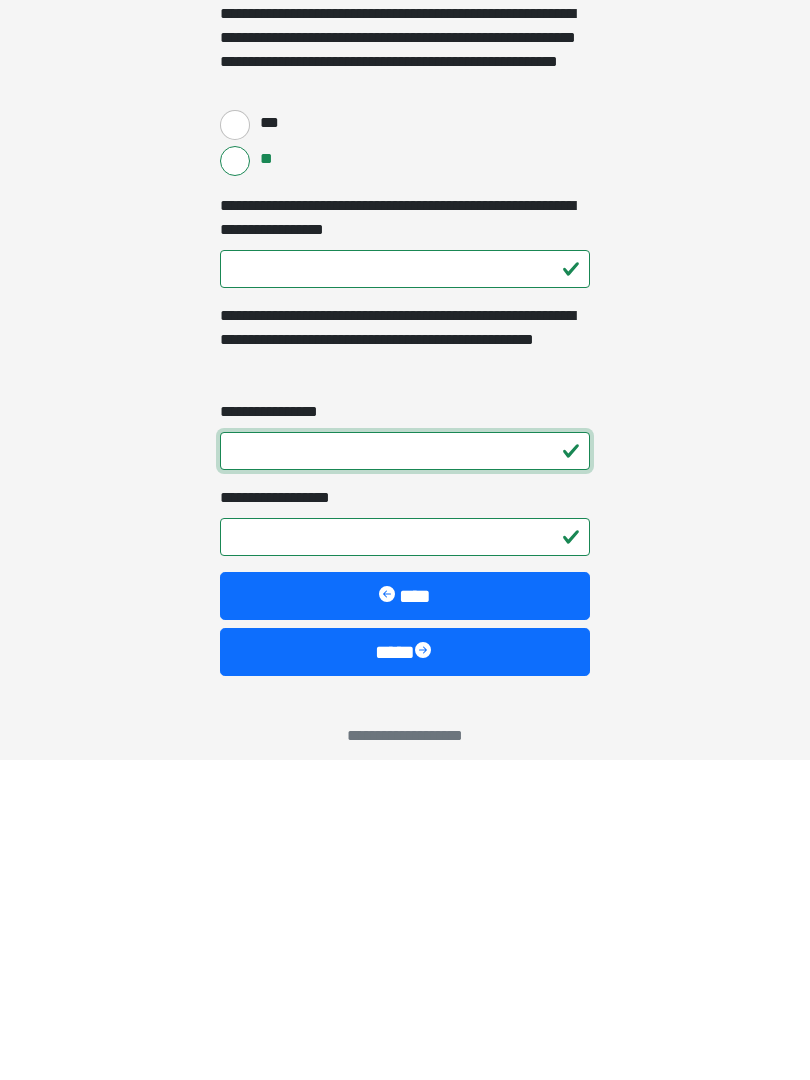 click on "**********" at bounding box center [405, 771] 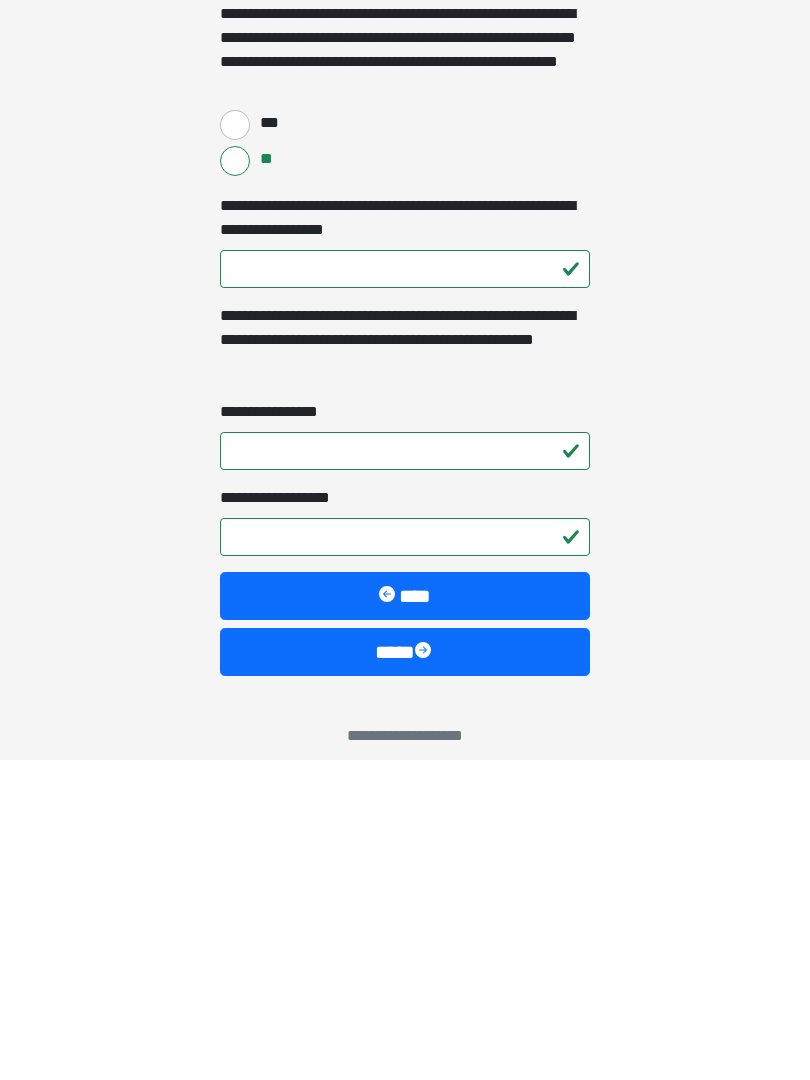 click on "**********" at bounding box center [405, 857] 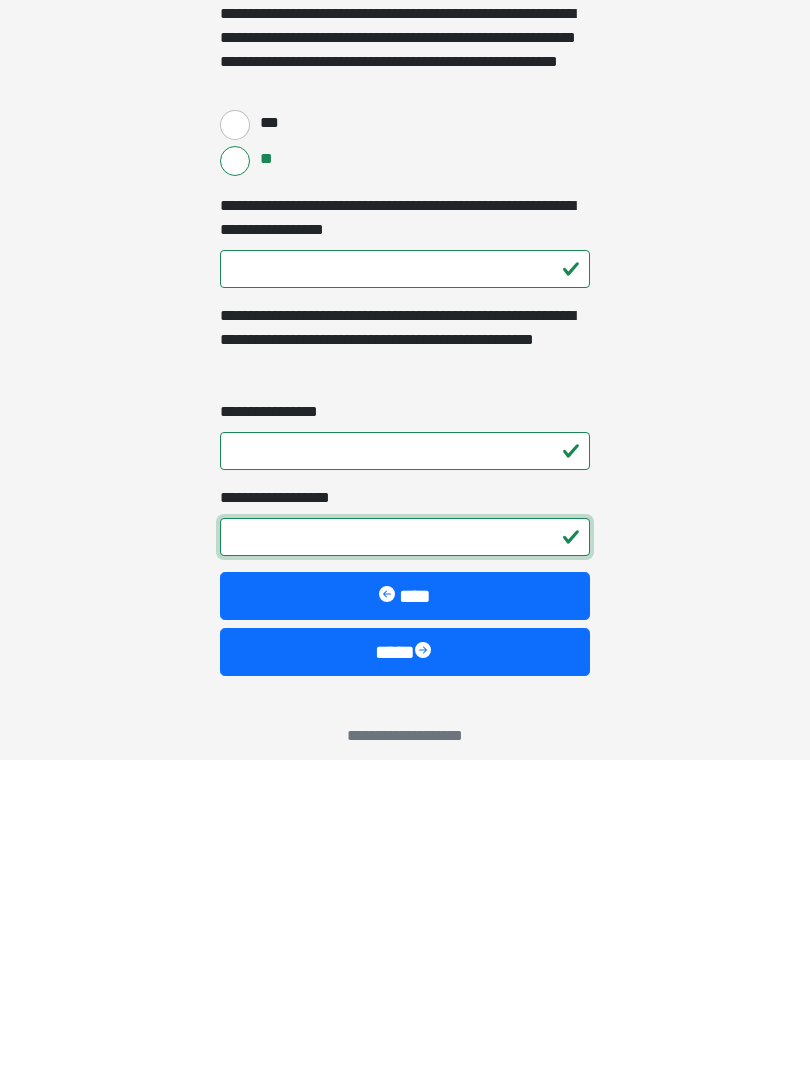 type on "*" 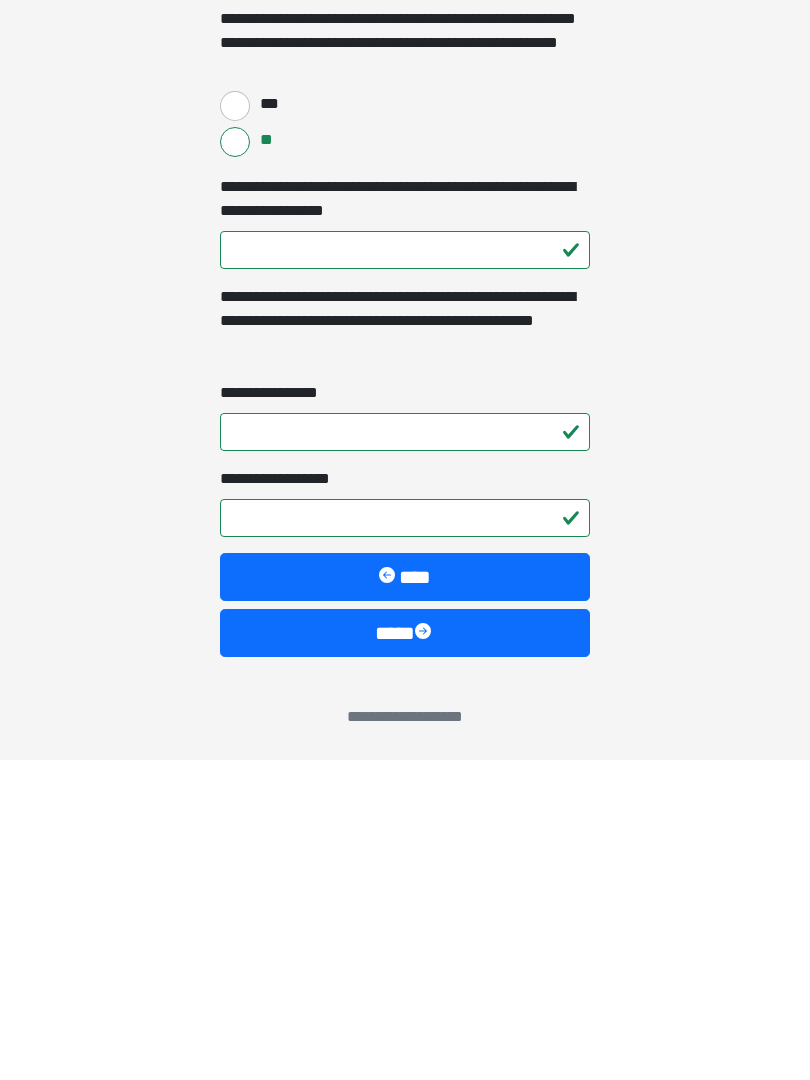 click on "****" at bounding box center (405, 953) 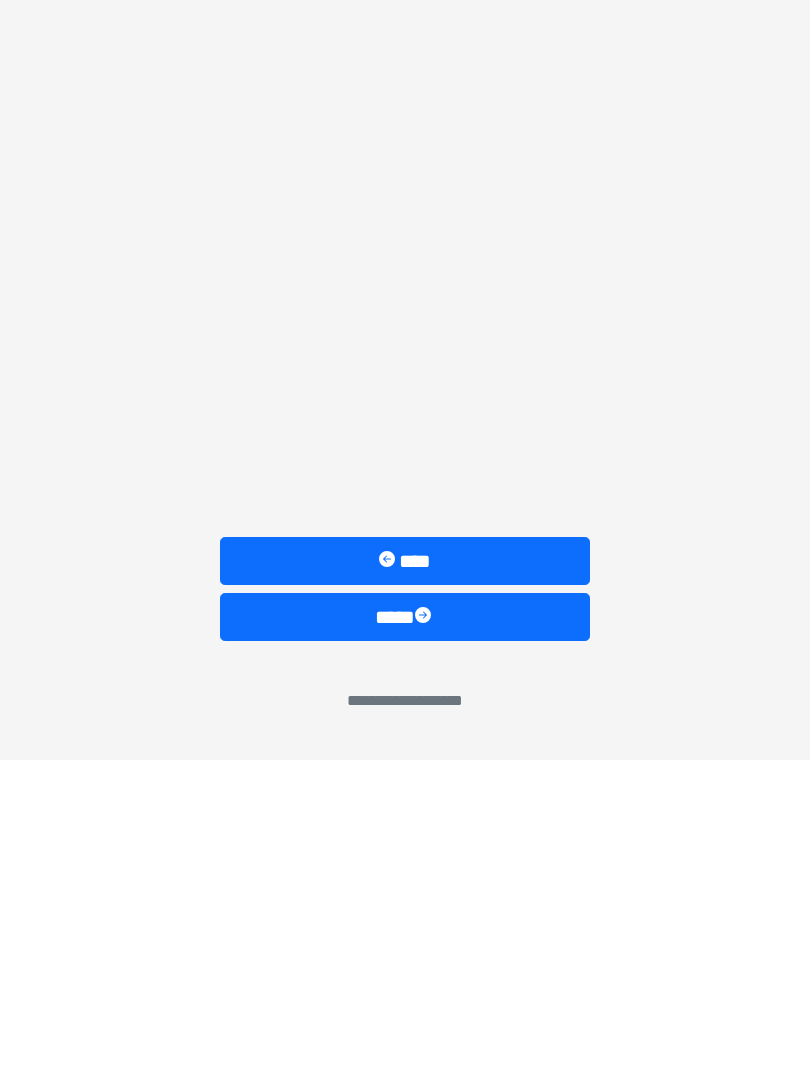 scroll, scrollTop: 1217, scrollLeft: 0, axis: vertical 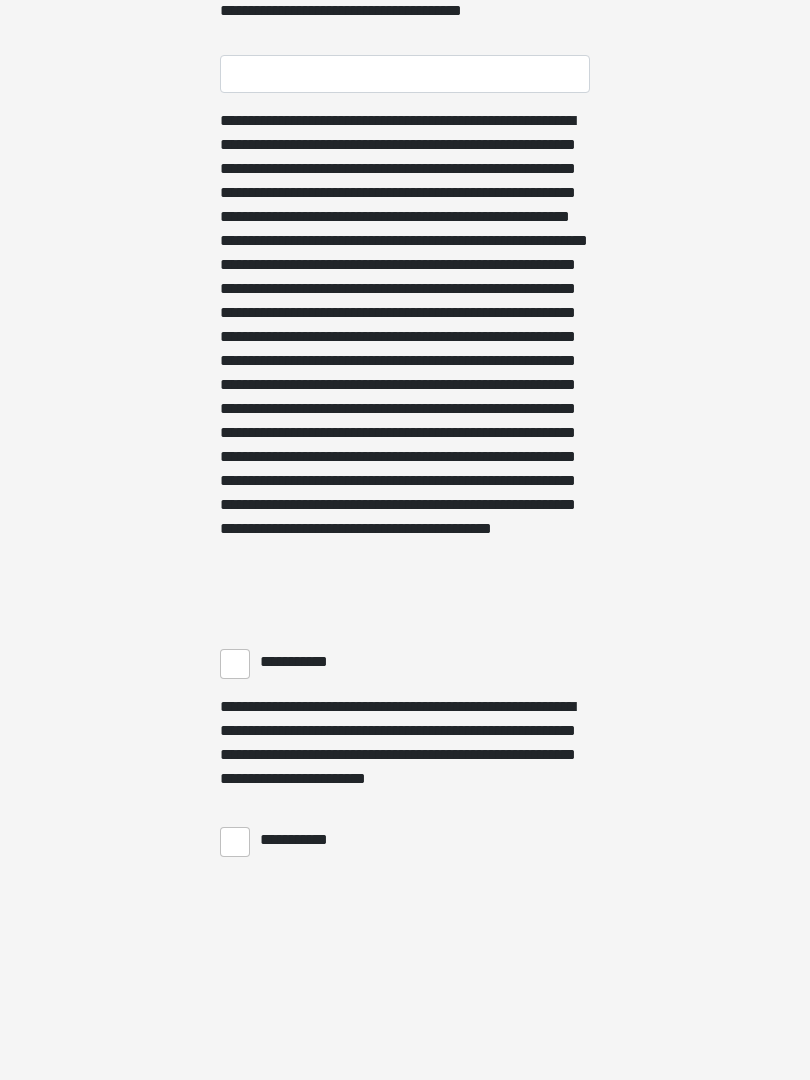 click on "**********" at bounding box center (405, -677) 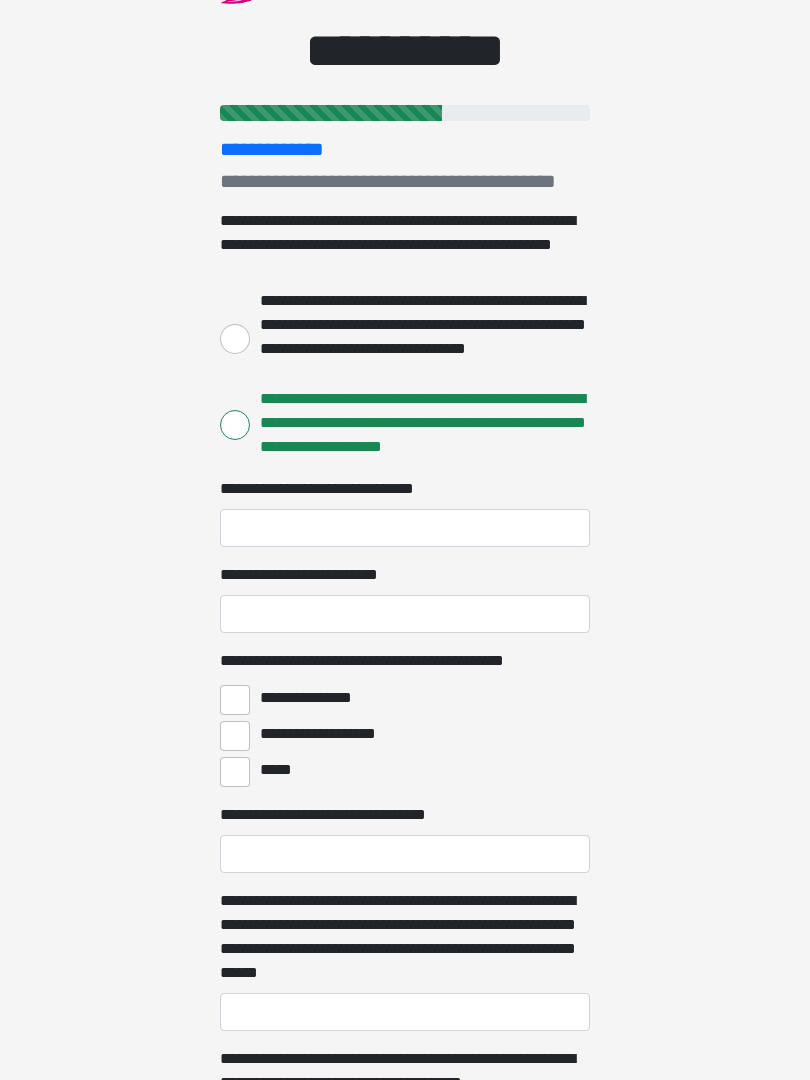 scroll, scrollTop: 0, scrollLeft: 0, axis: both 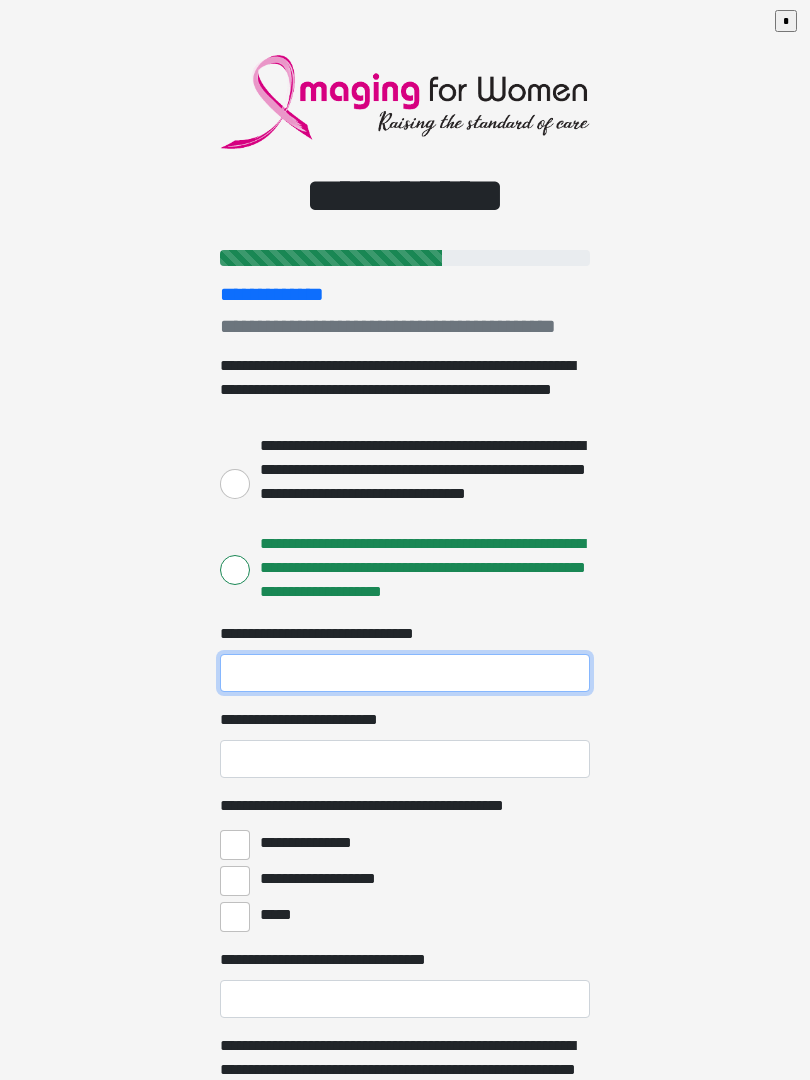 click on "**********" at bounding box center [405, 673] 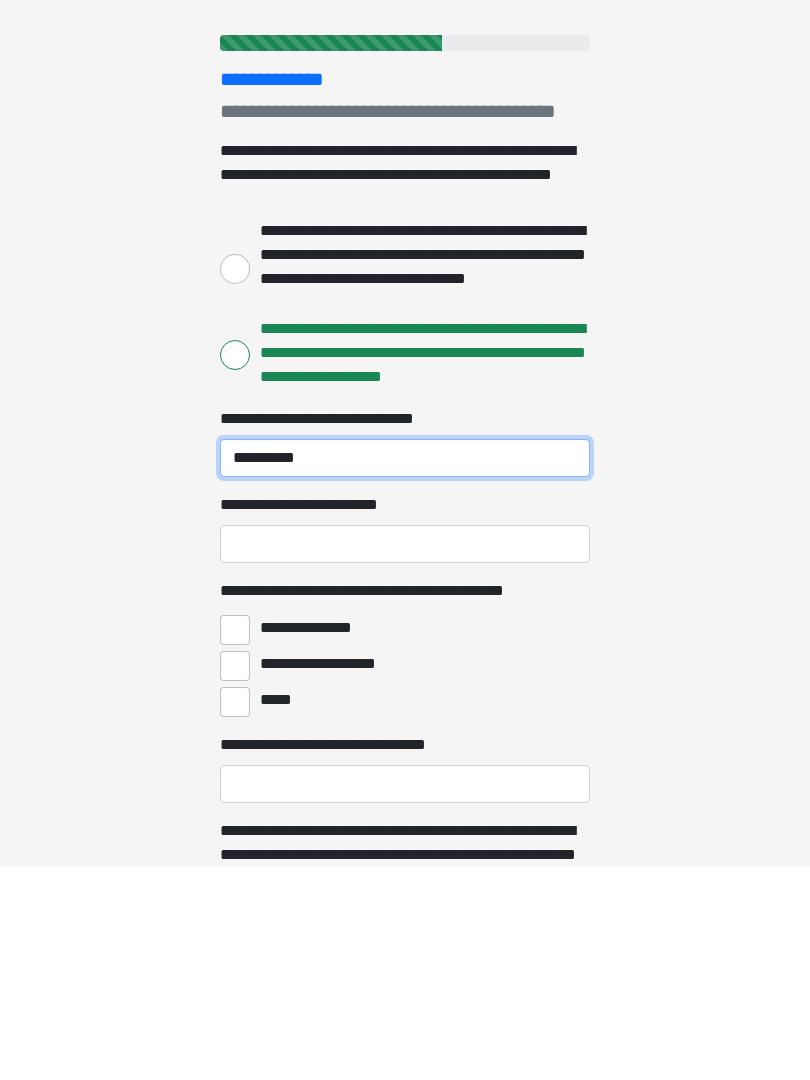 type on "**********" 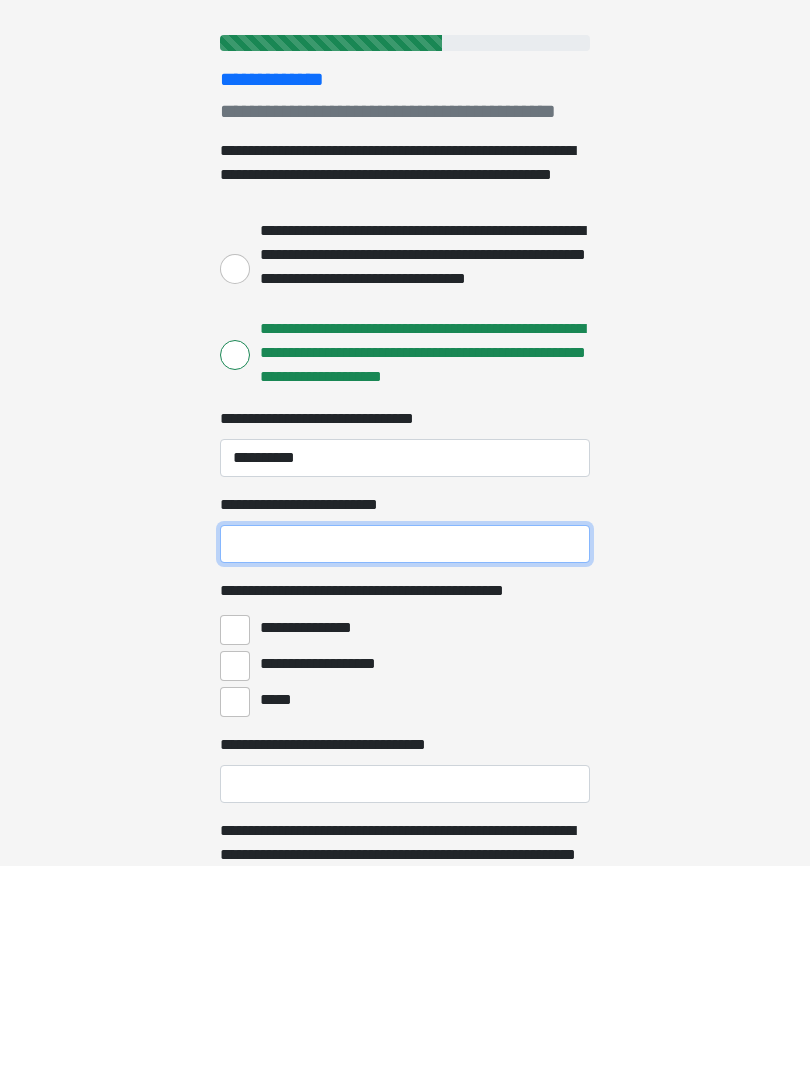 click on "**********" at bounding box center (405, 759) 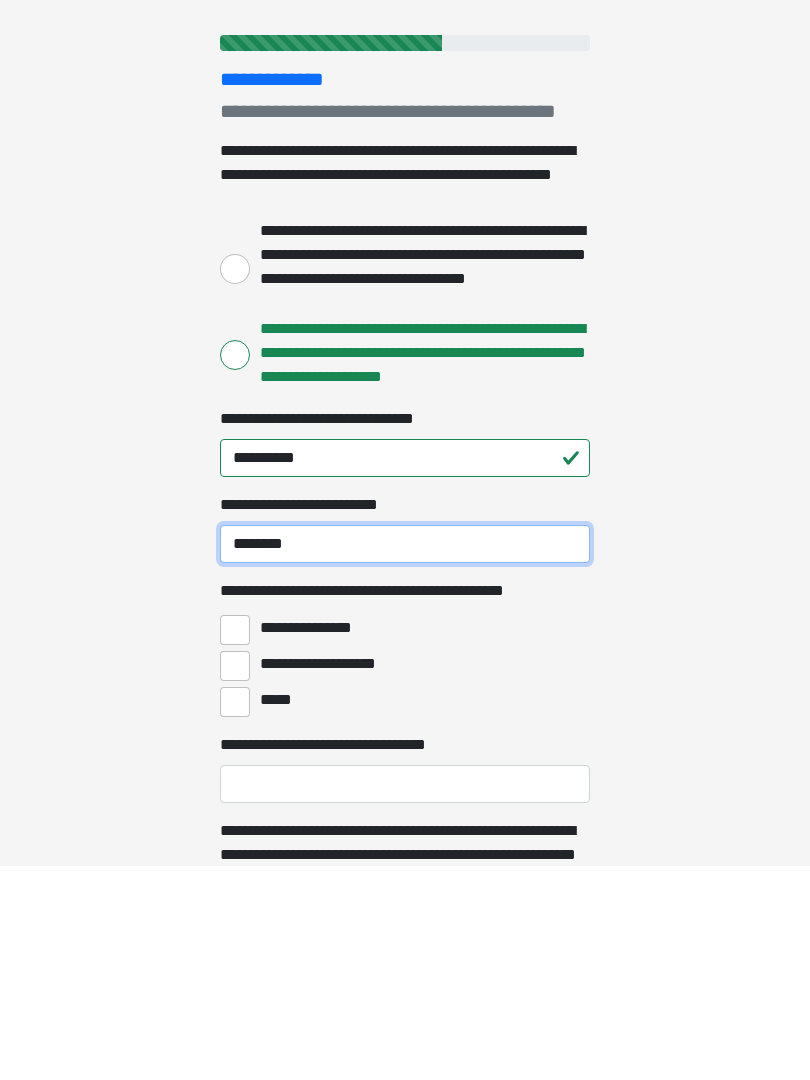 type on "*******" 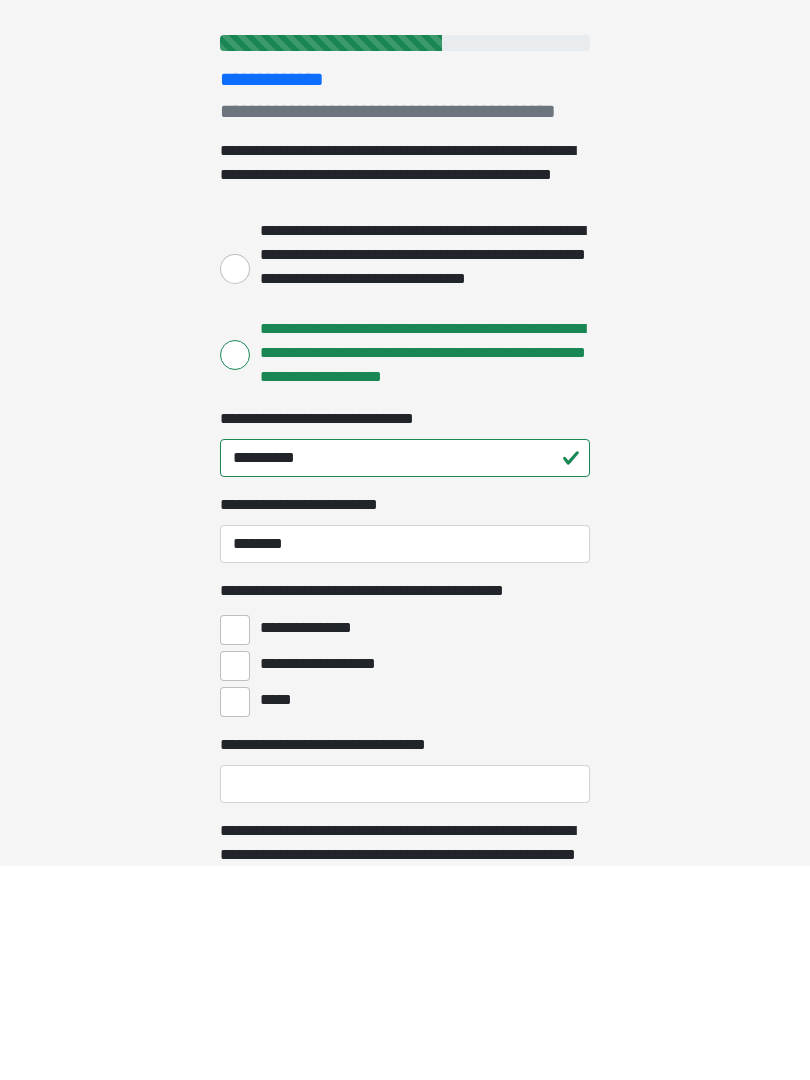 click on "**********" at bounding box center (235, 845) 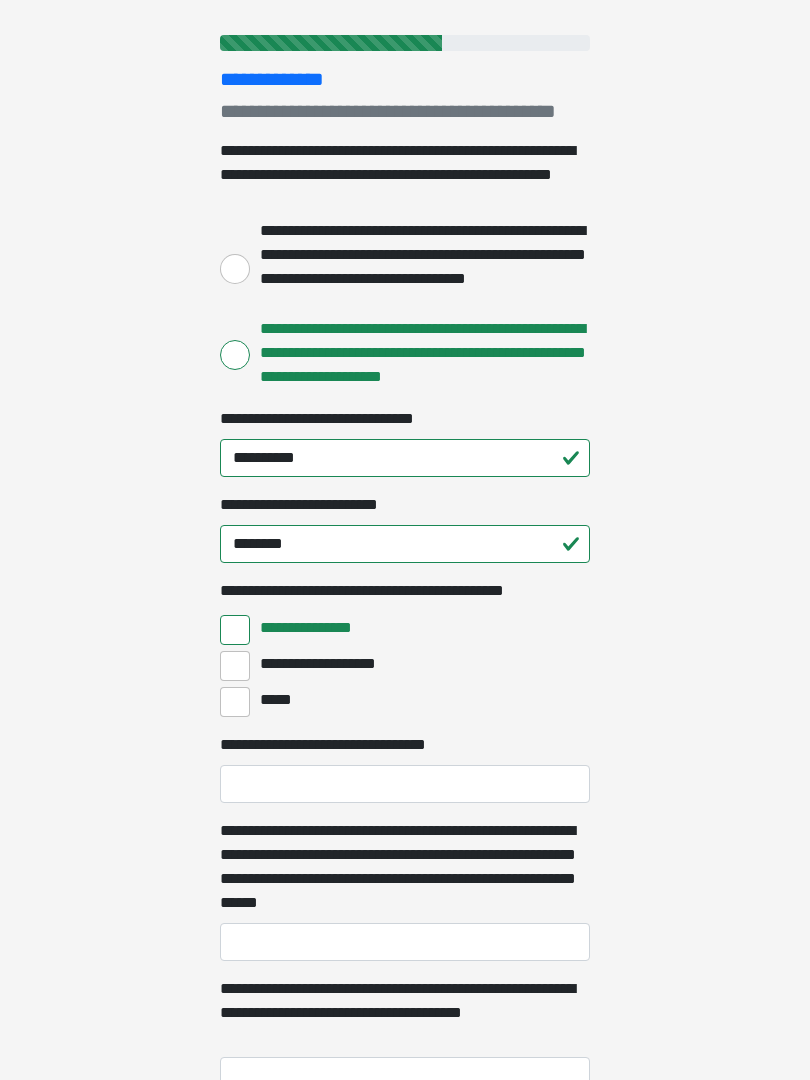 click on "**********" at bounding box center (235, 666) 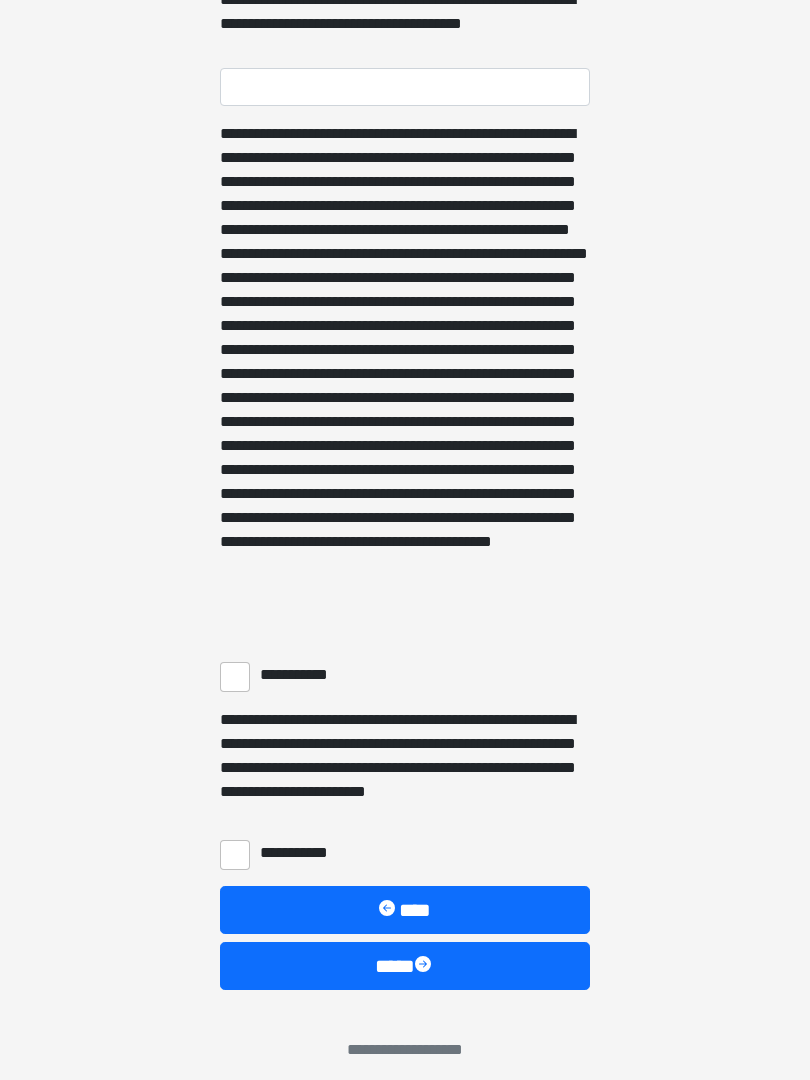 scroll, scrollTop: 1217, scrollLeft: 0, axis: vertical 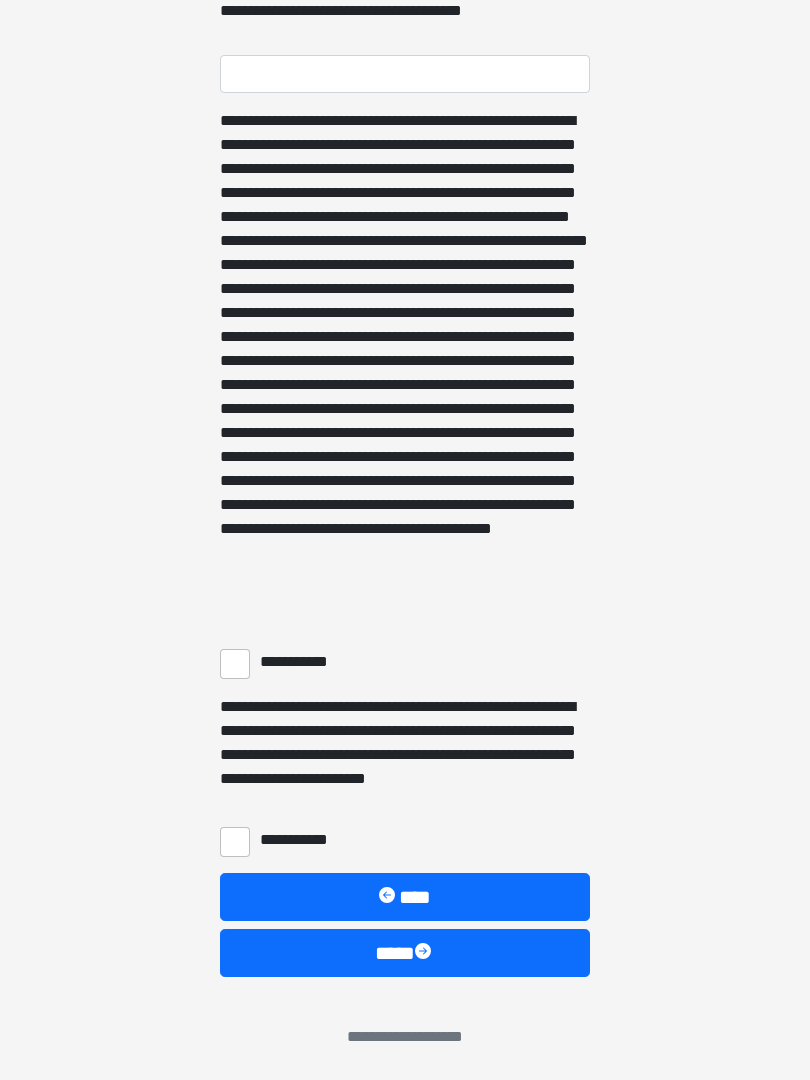 click on "**********" at bounding box center (235, 664) 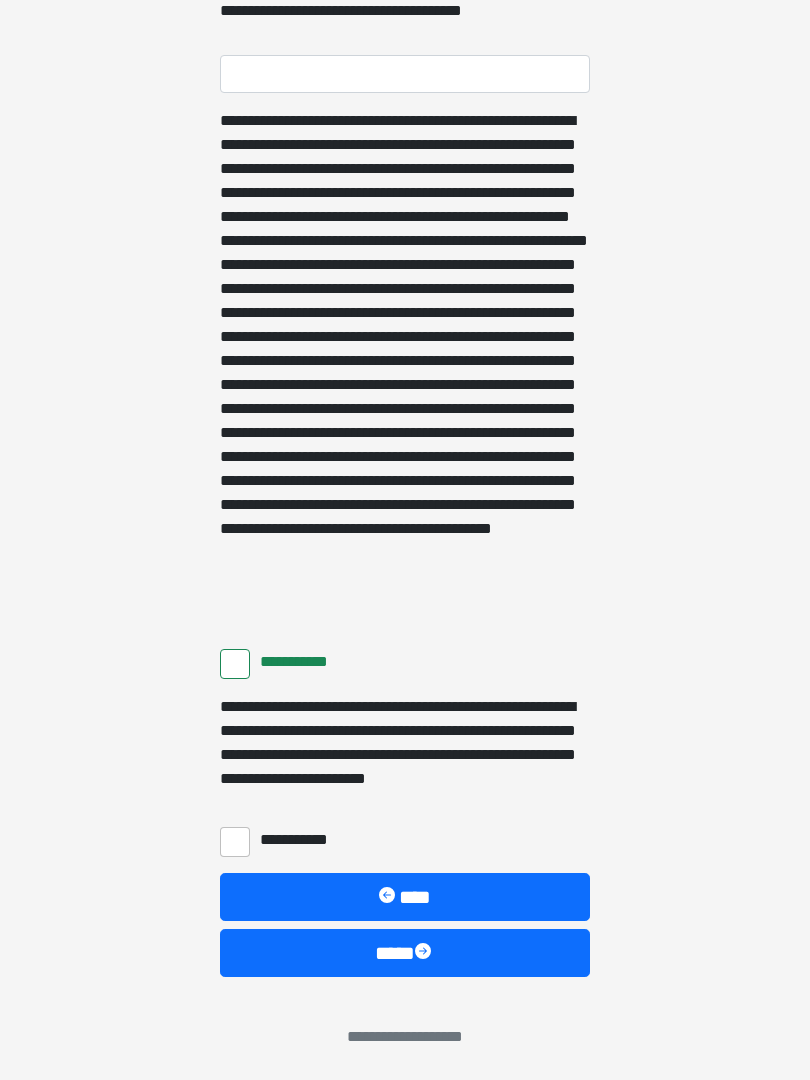 click on "**********" at bounding box center (235, 842) 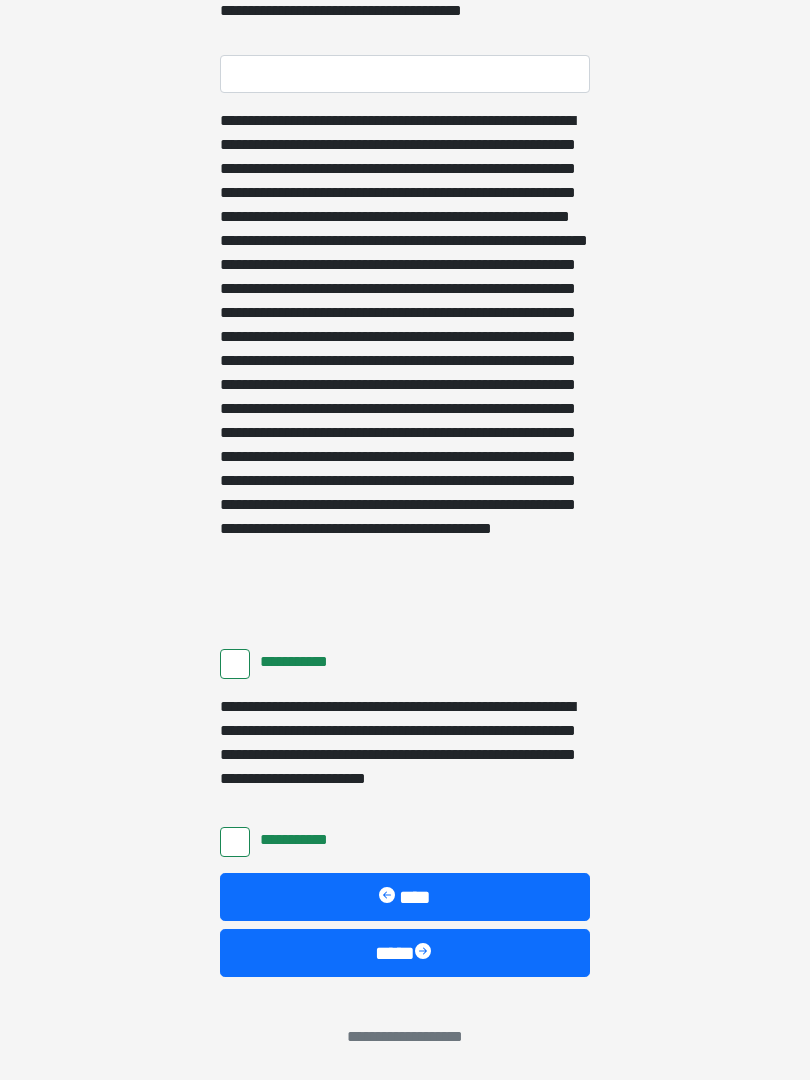 click at bounding box center (425, 953) 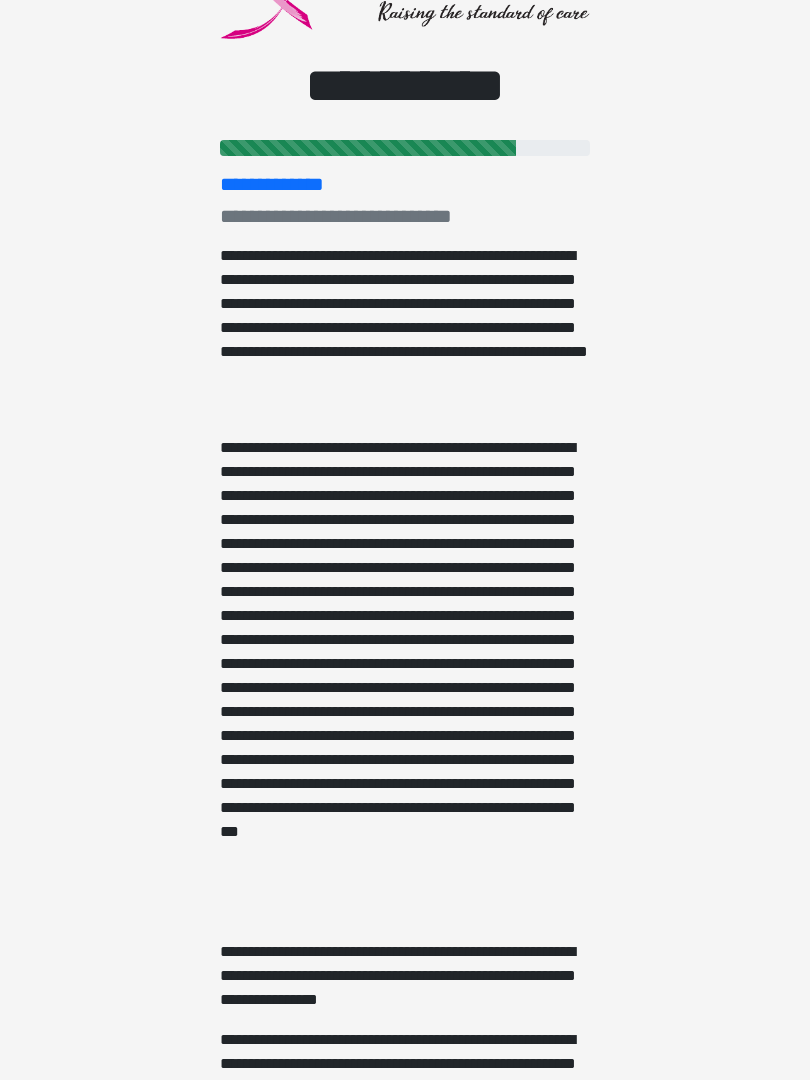 scroll, scrollTop: 0, scrollLeft: 0, axis: both 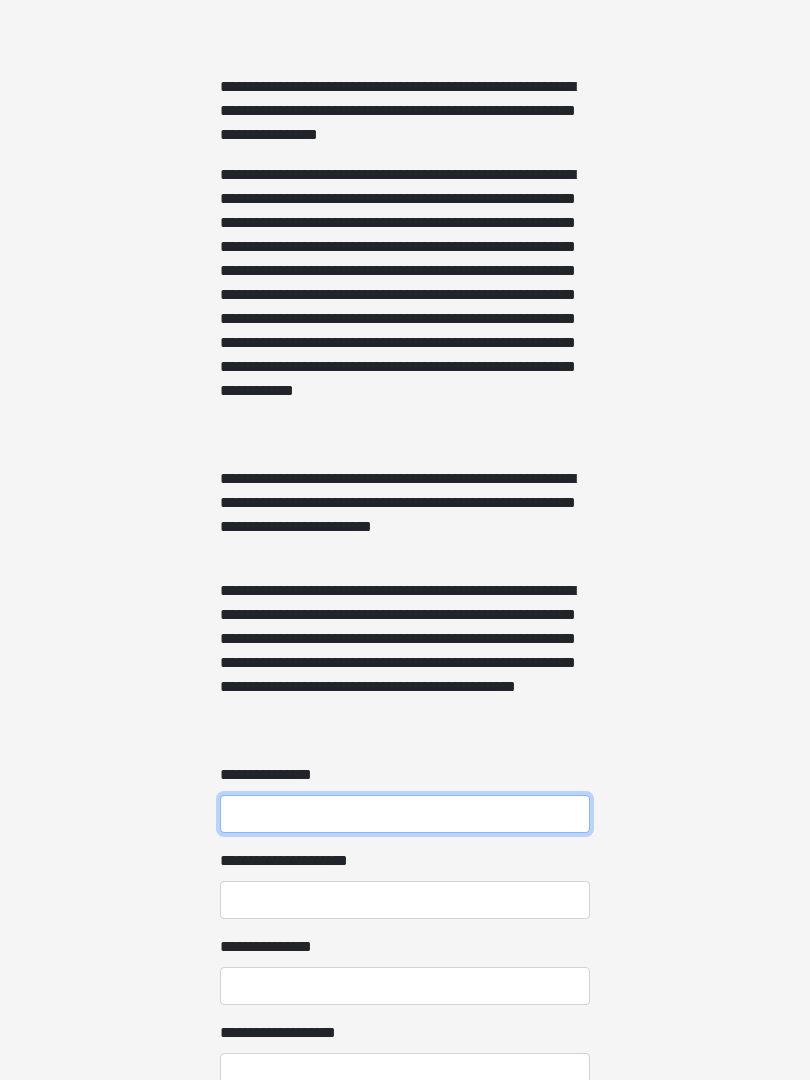 click on "**********" at bounding box center [405, 815] 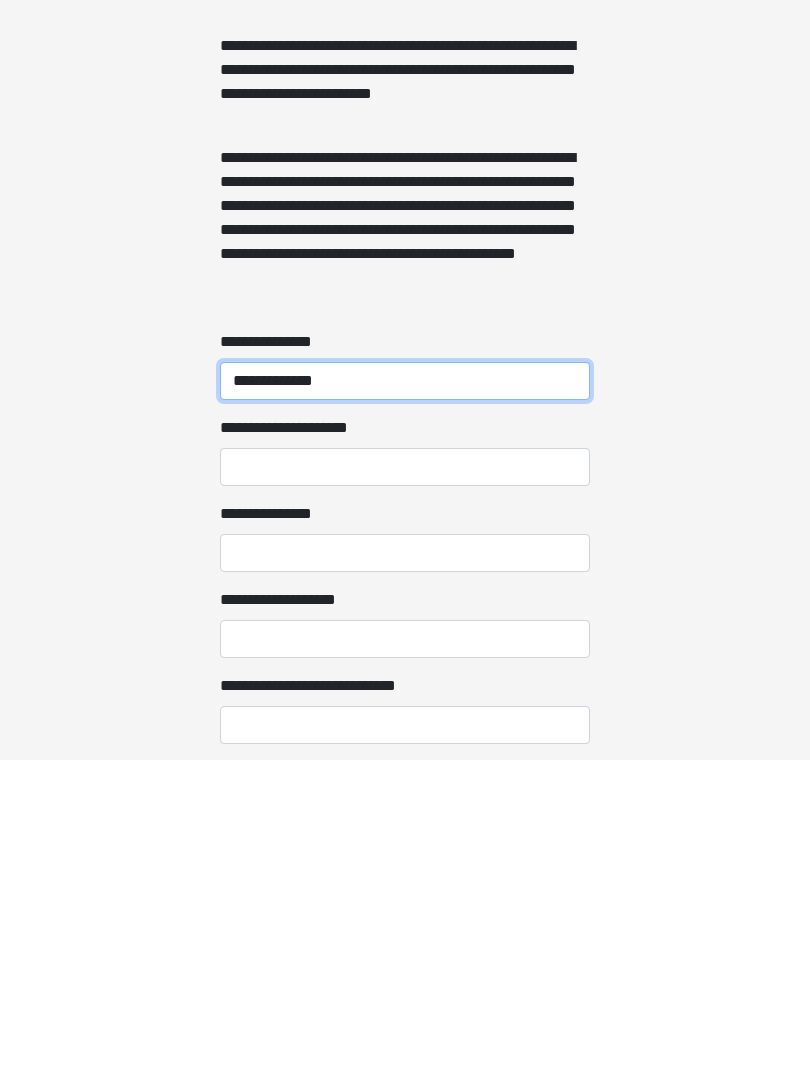 type on "**********" 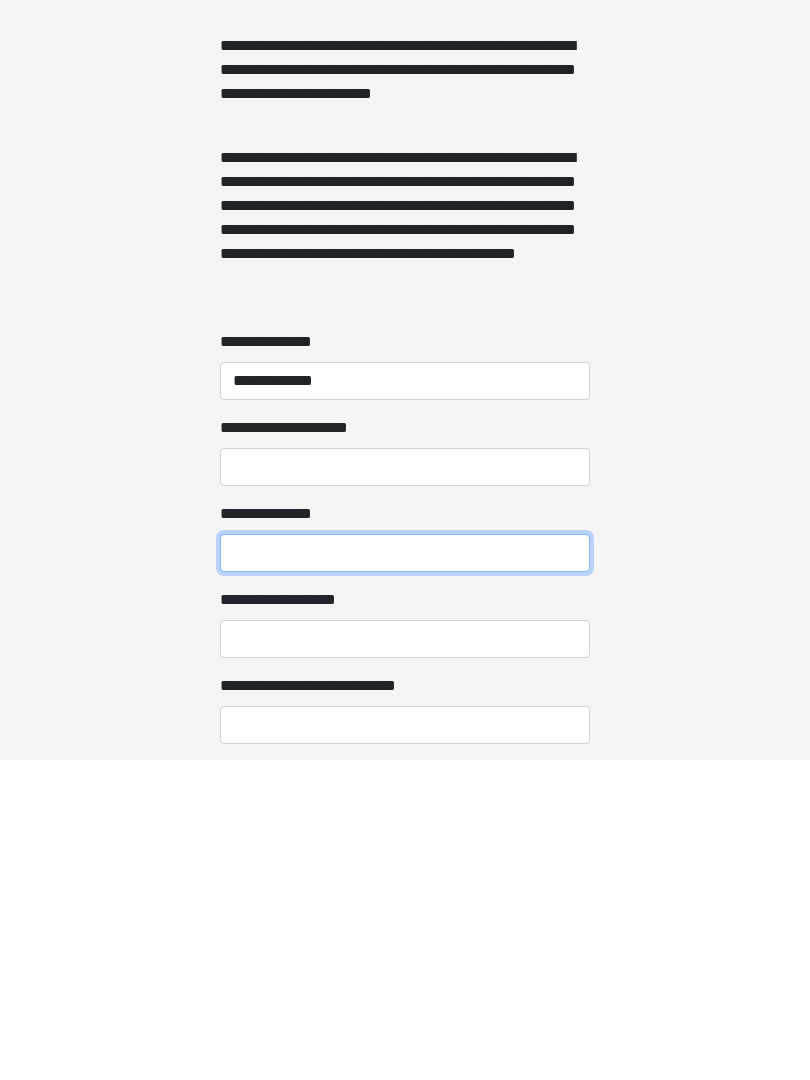 click on "**********" at bounding box center [405, 873] 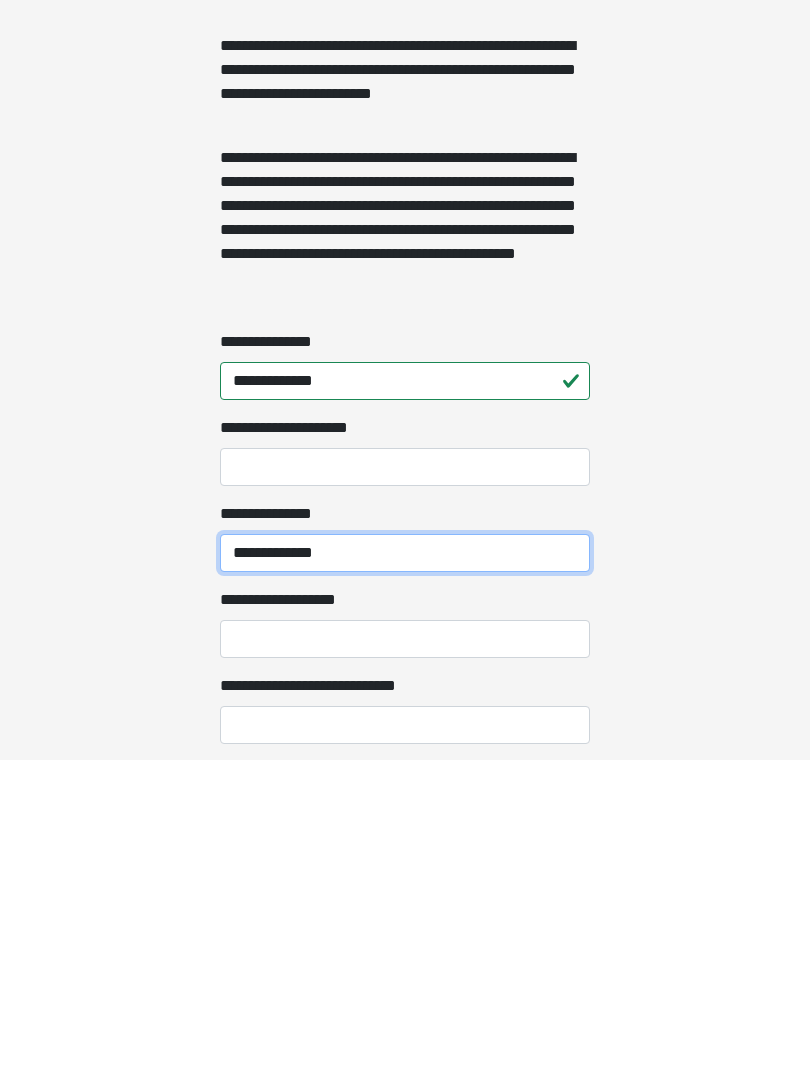 type on "**********" 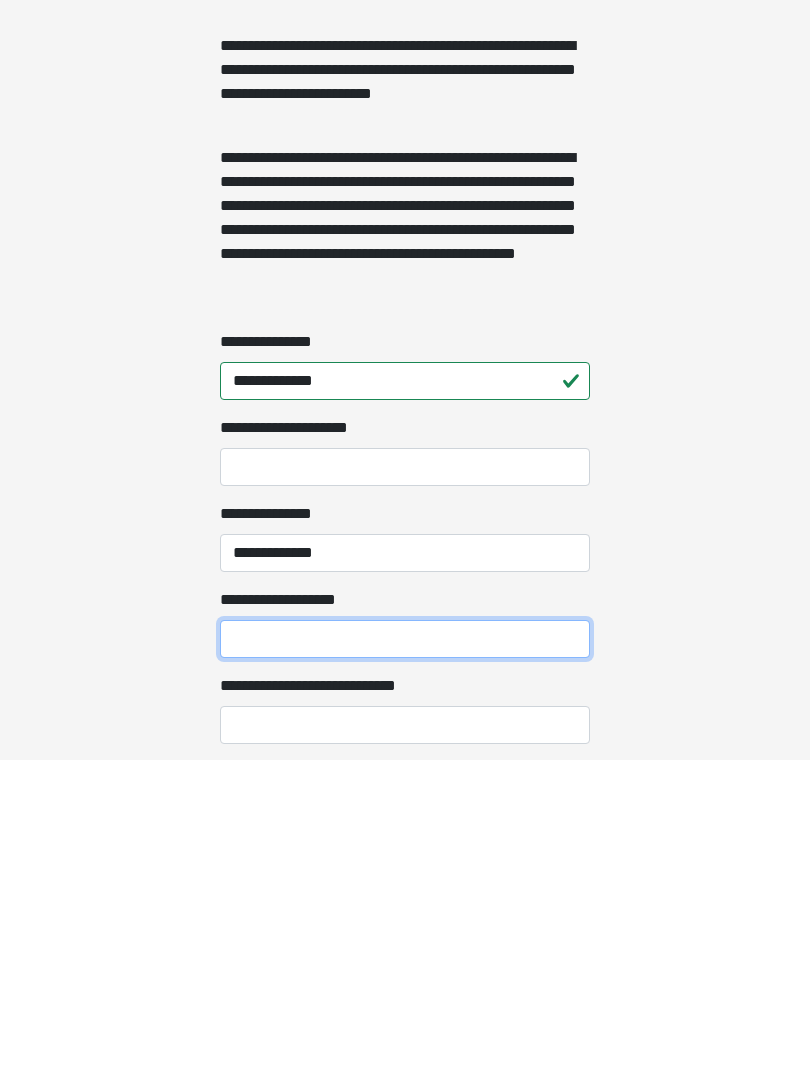 click on "**********" at bounding box center [405, 959] 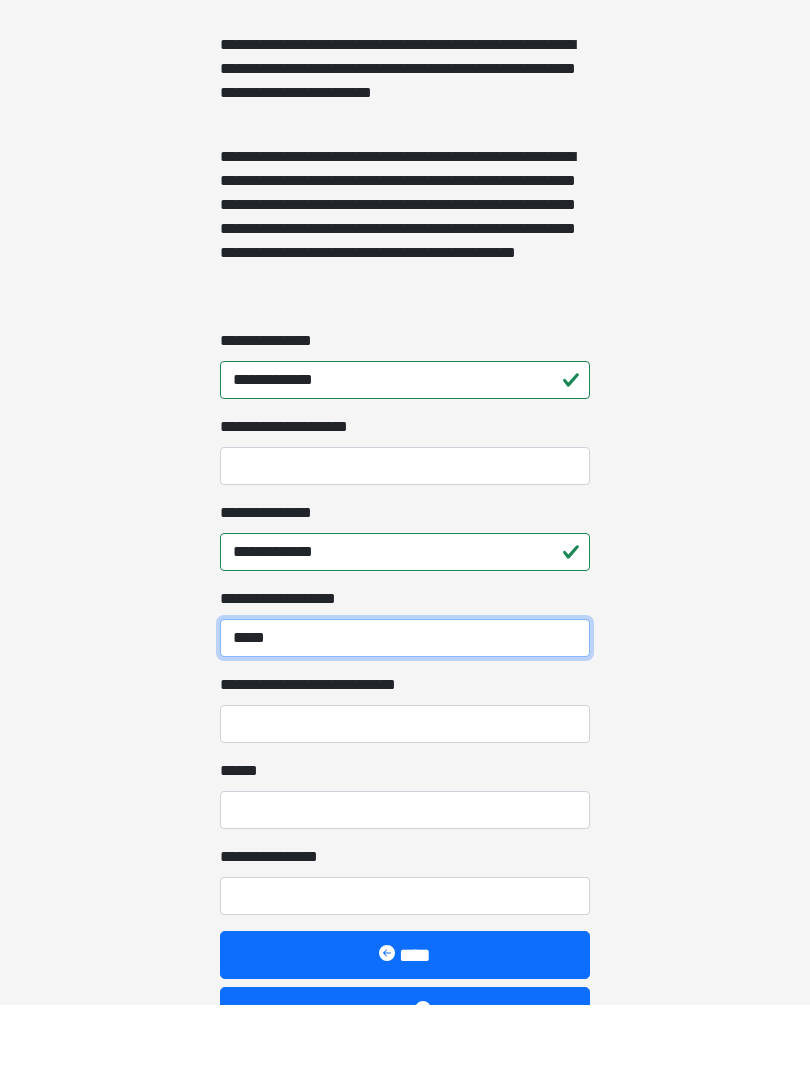 scroll, scrollTop: 1335, scrollLeft: 0, axis: vertical 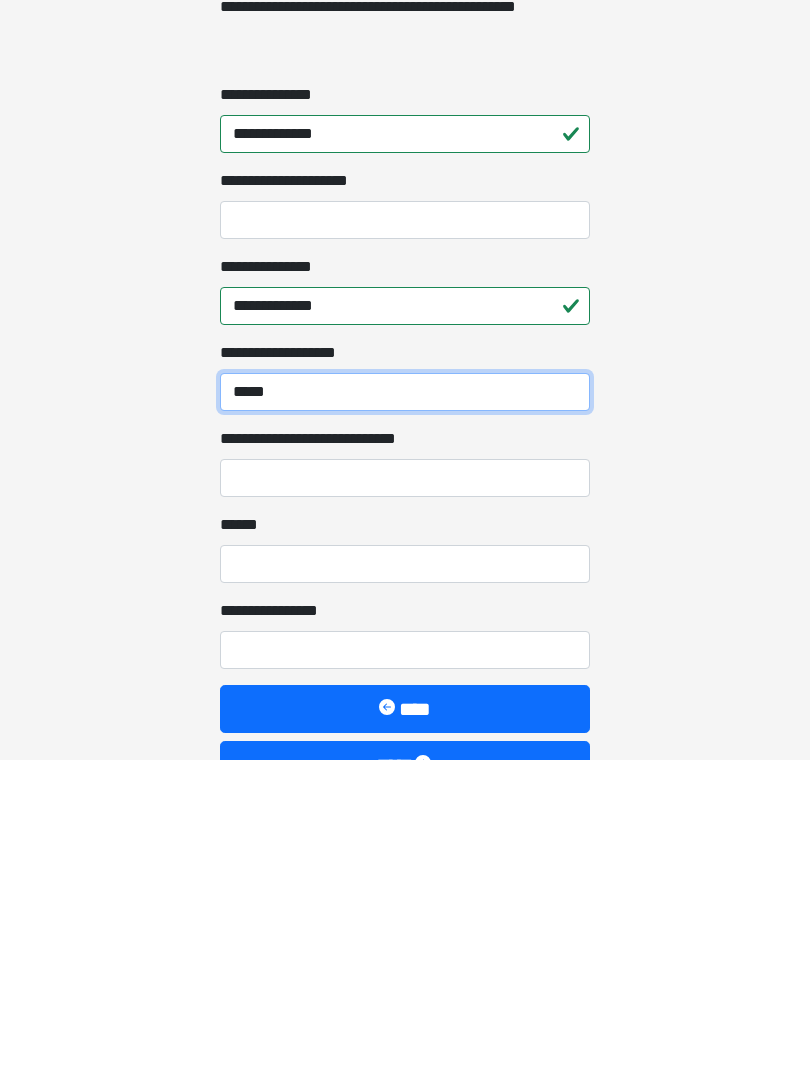 type on "*****" 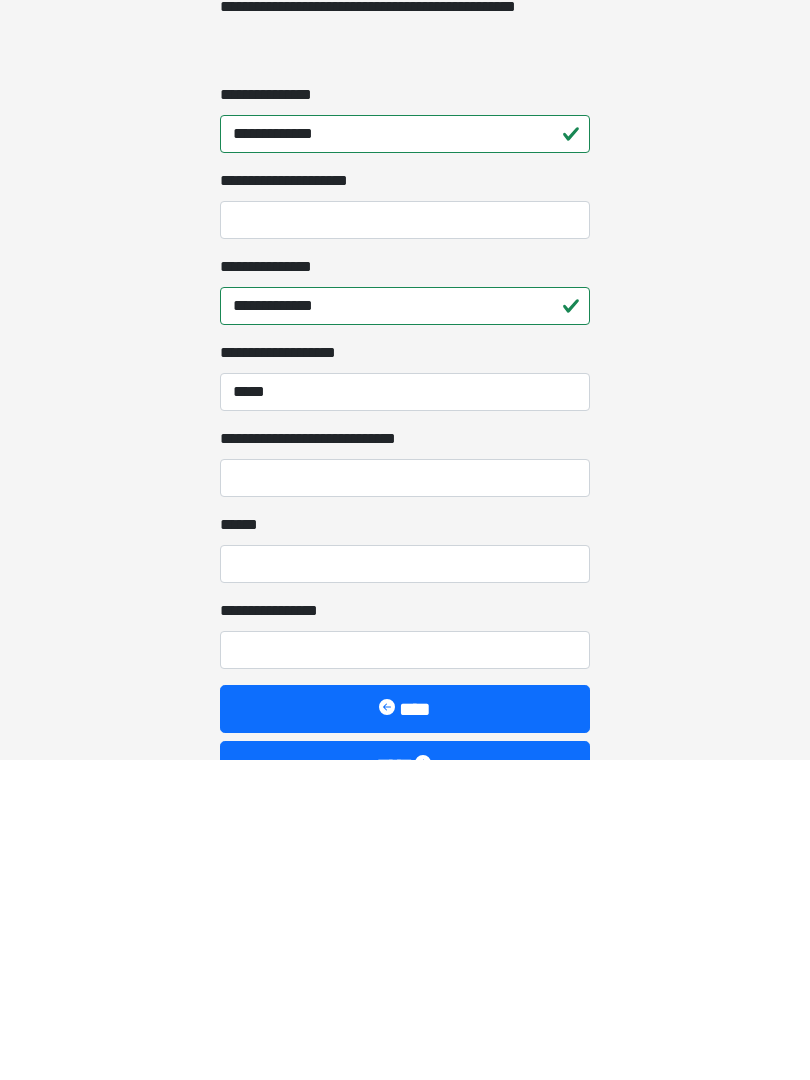 click on "**********" at bounding box center (405, 798) 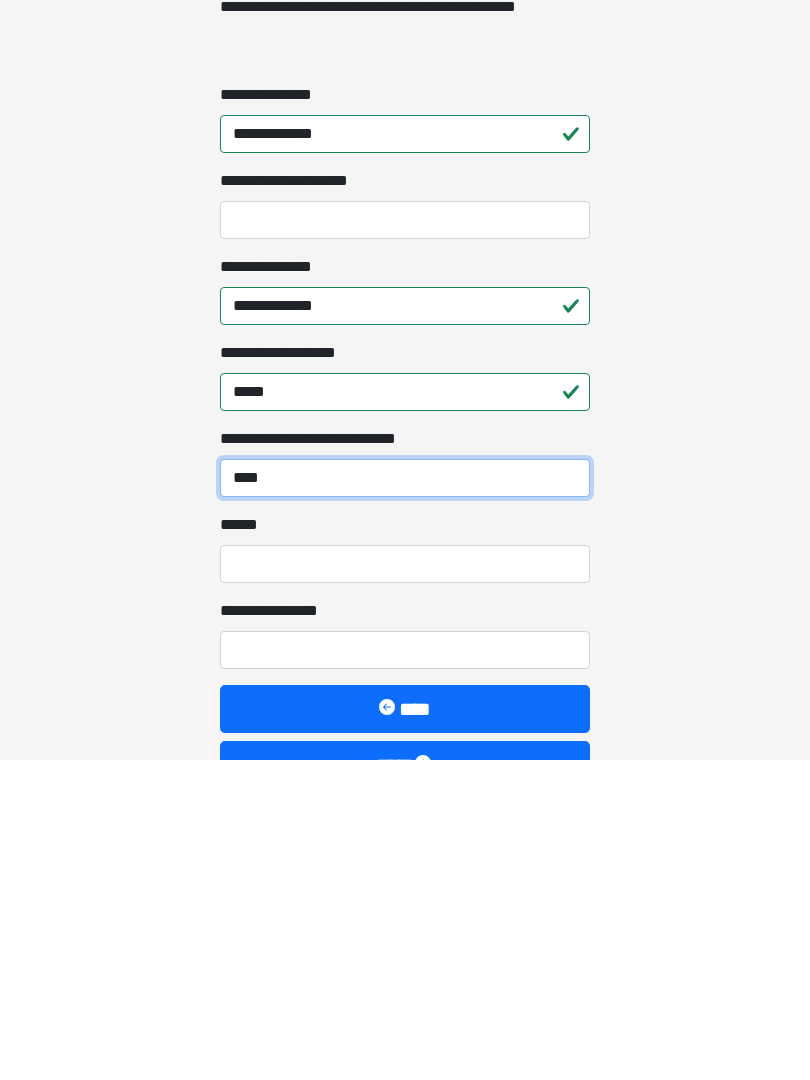 type on "****" 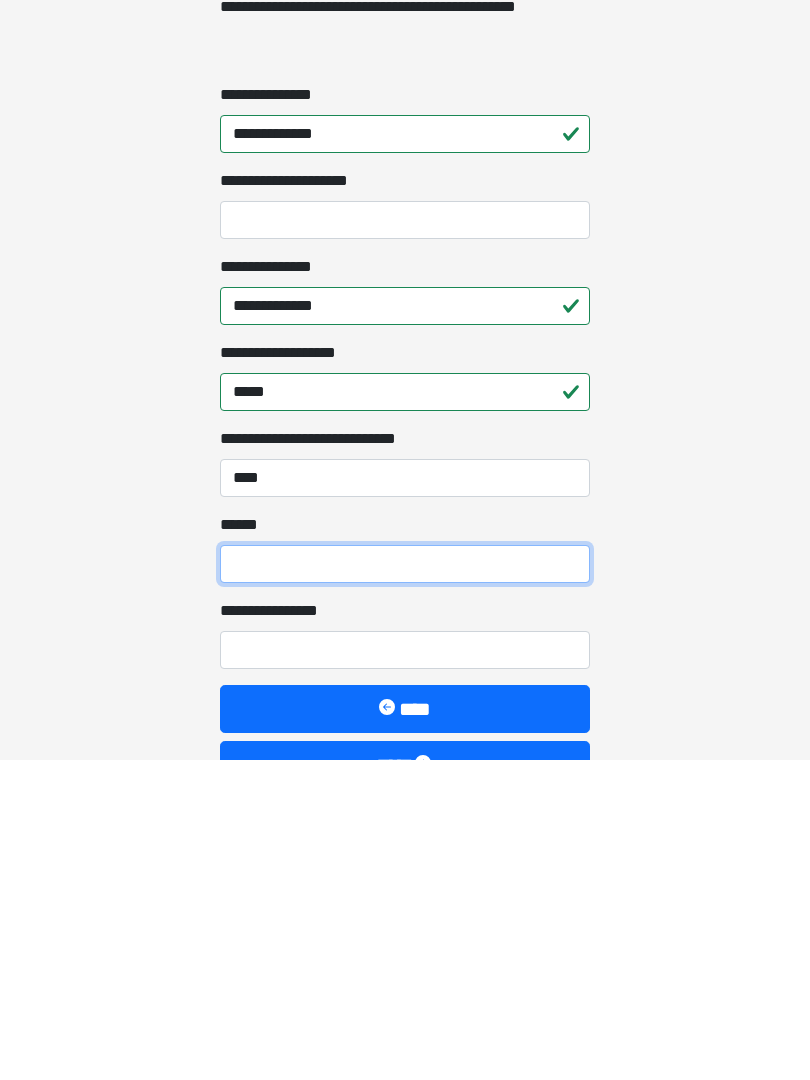 click on "**** *" at bounding box center (405, 884) 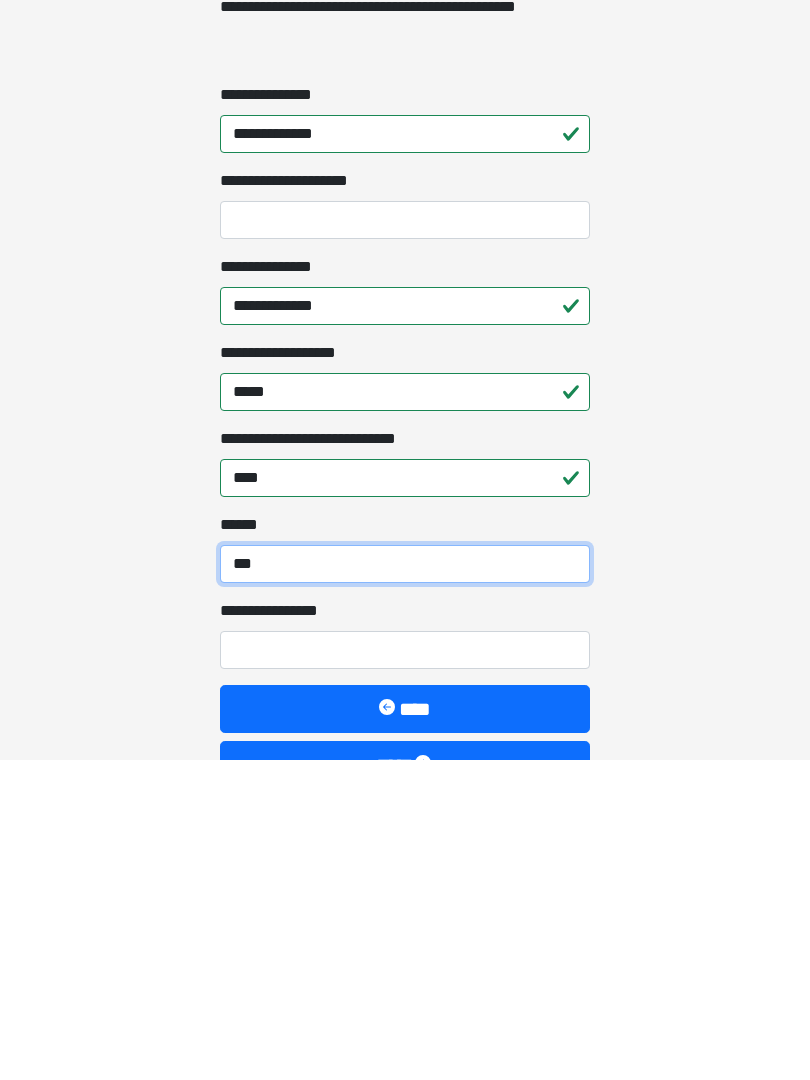 type on "***" 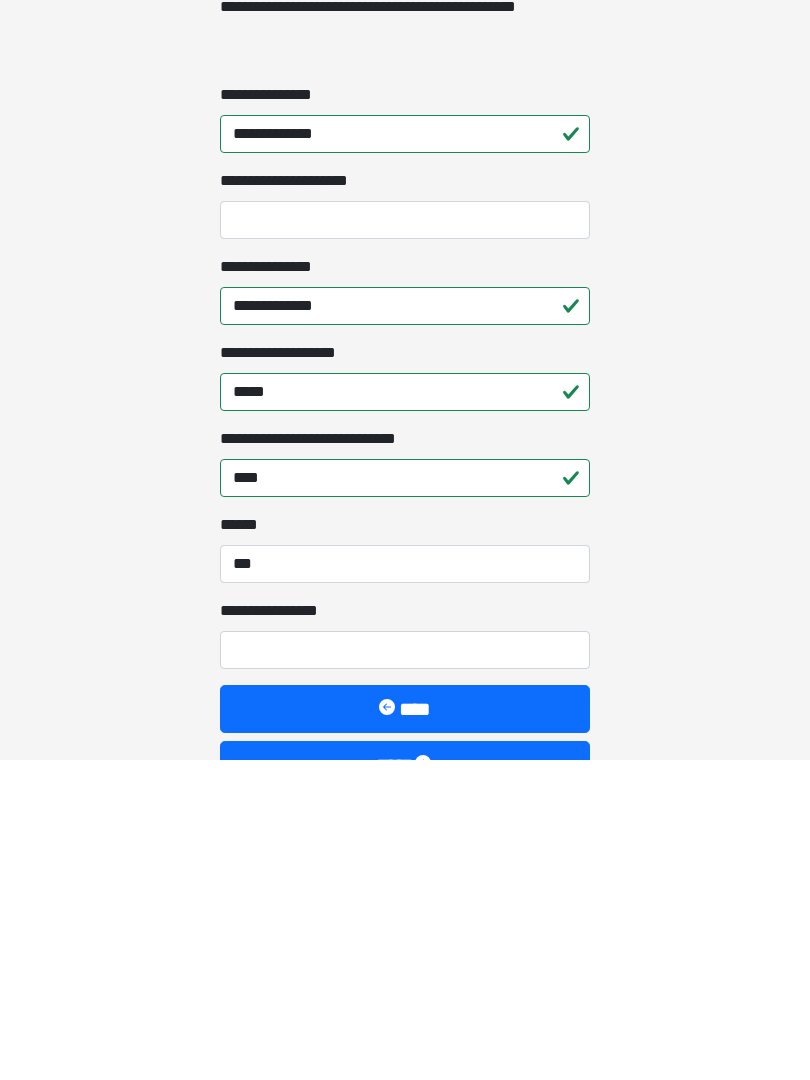 click on "**********" at bounding box center (405, 970) 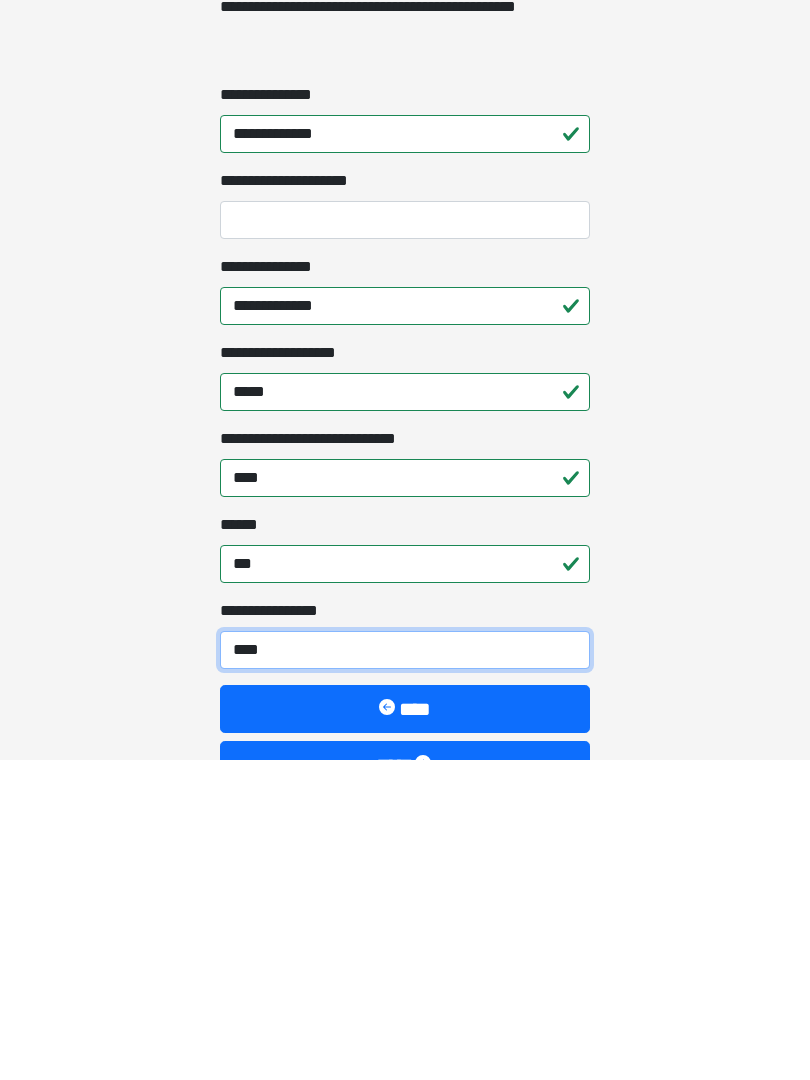 type on "*****" 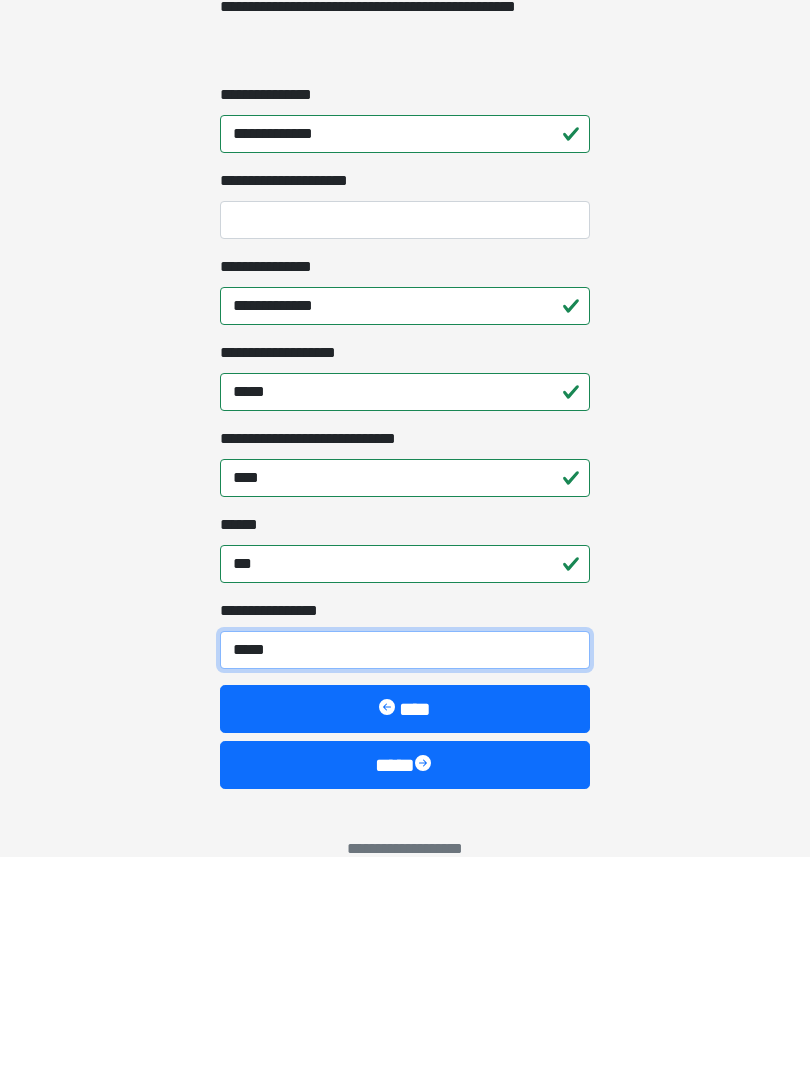 scroll, scrollTop: 1467, scrollLeft: 0, axis: vertical 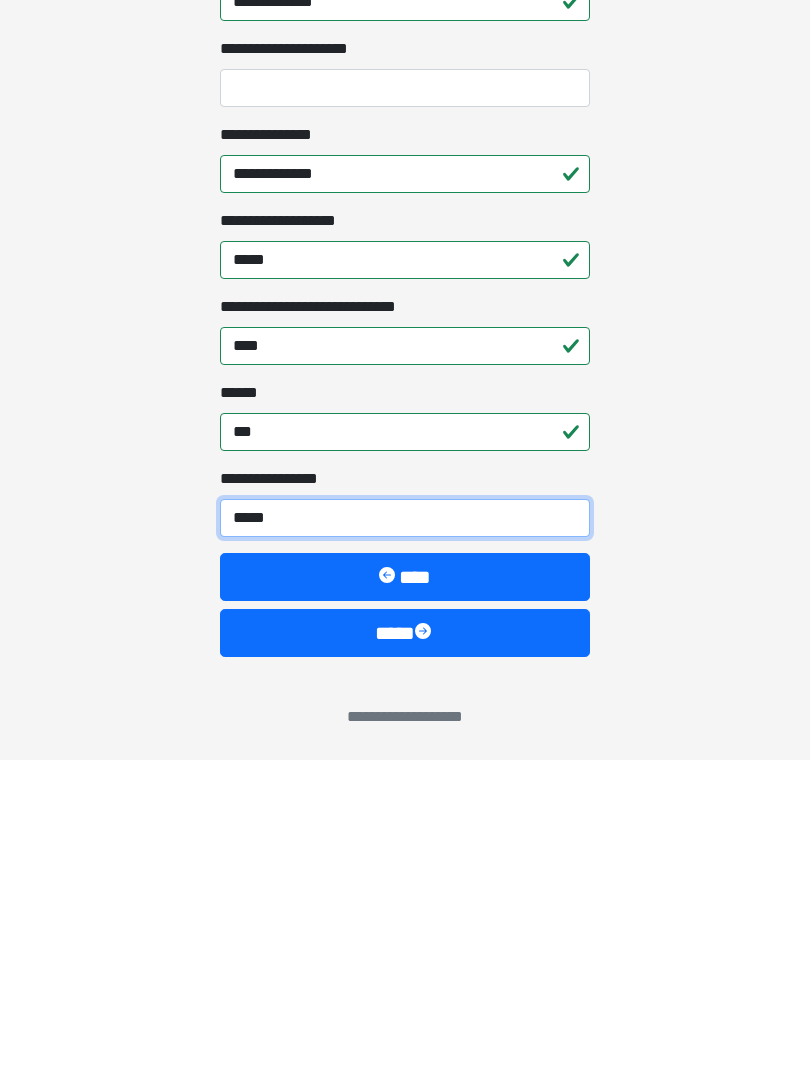 click at bounding box center (425, 953) 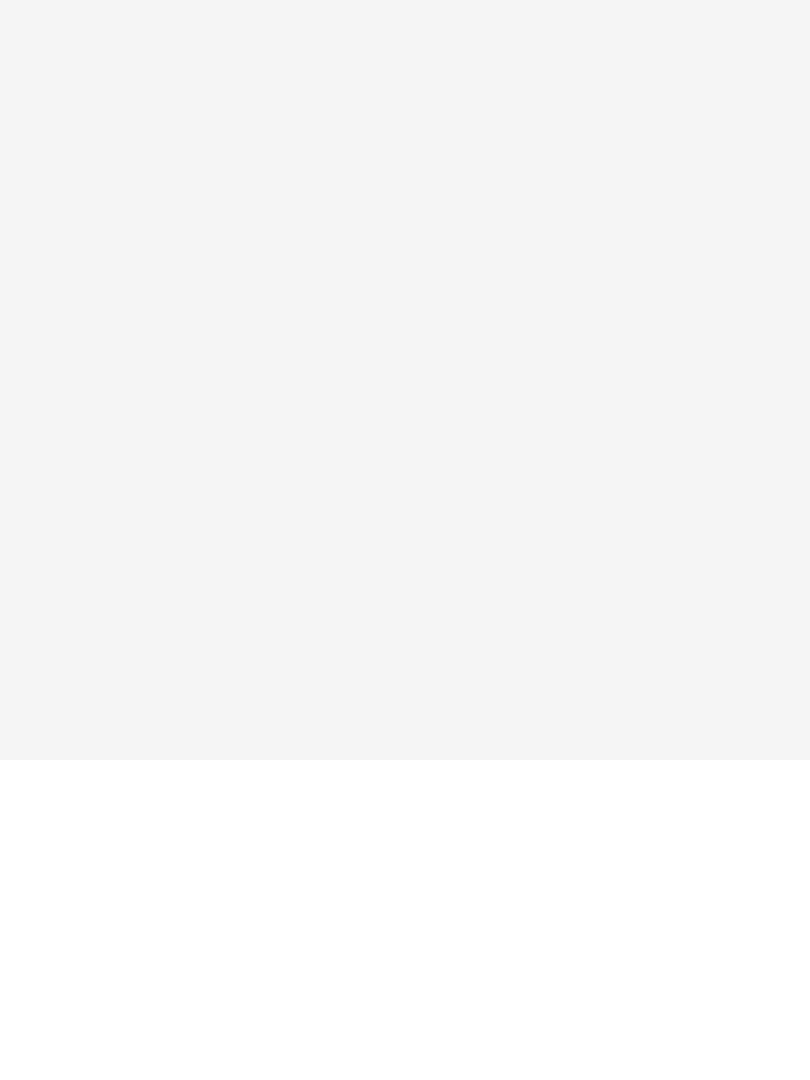 scroll, scrollTop: 0, scrollLeft: 0, axis: both 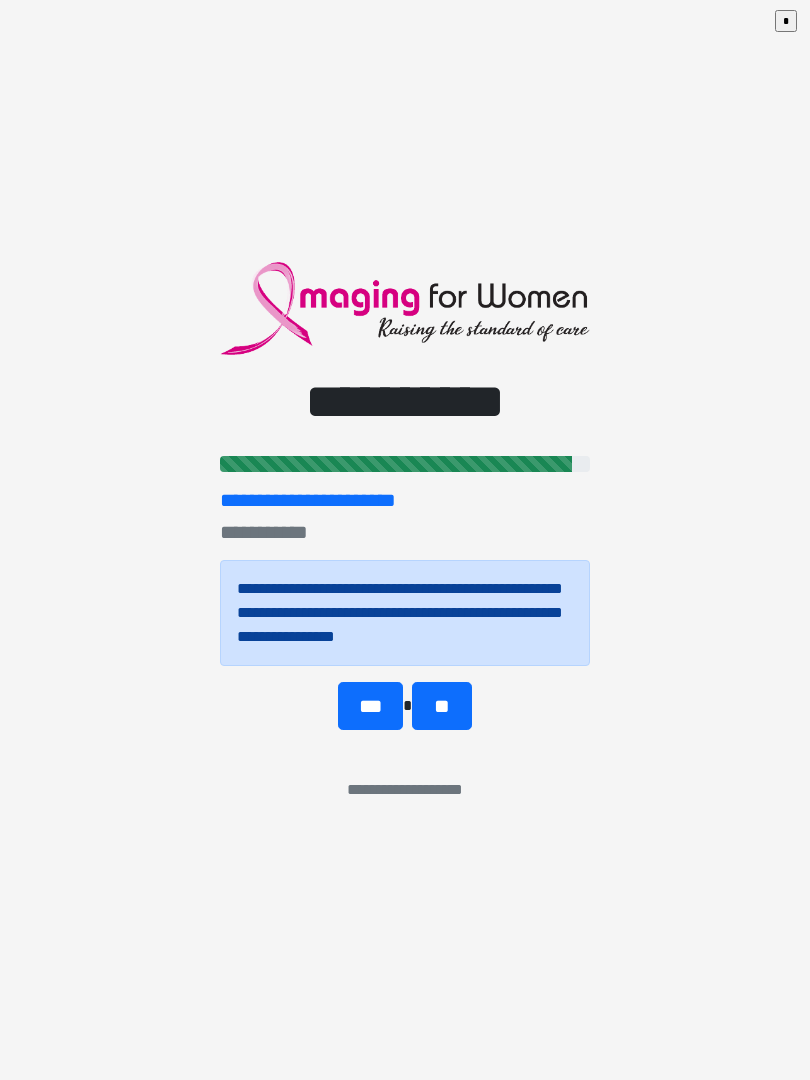 click on "***" at bounding box center (370, 706) 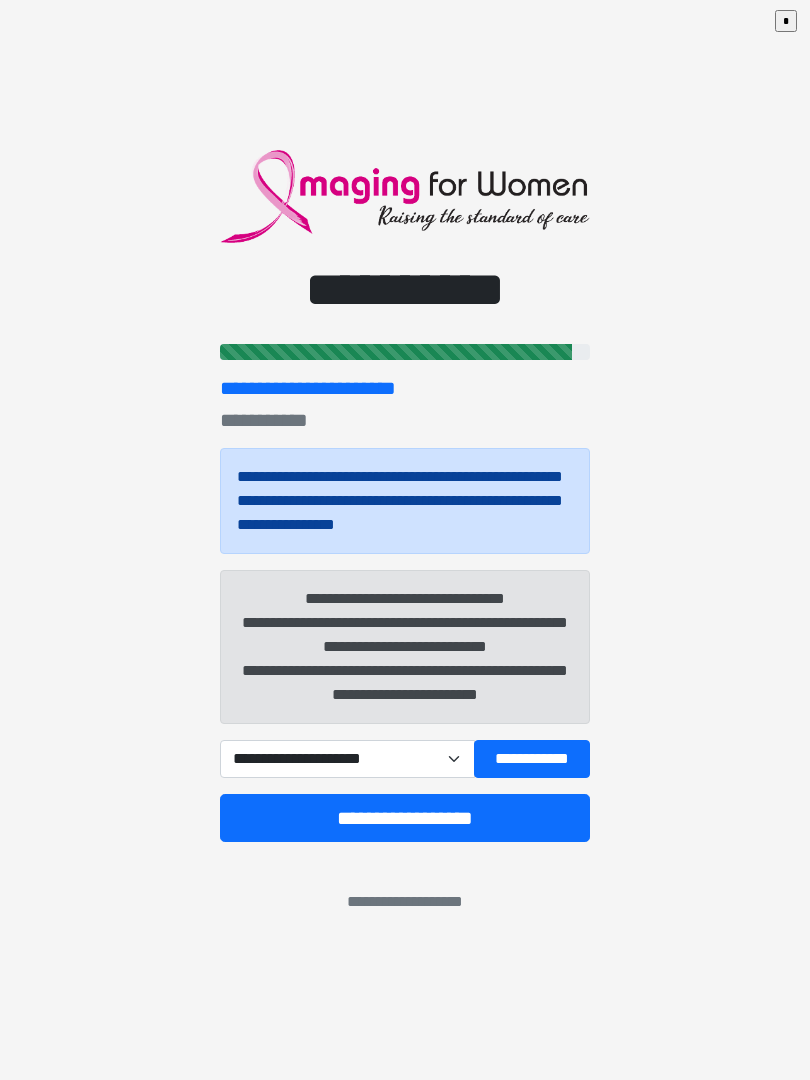 click on "**********" at bounding box center (347, 759) 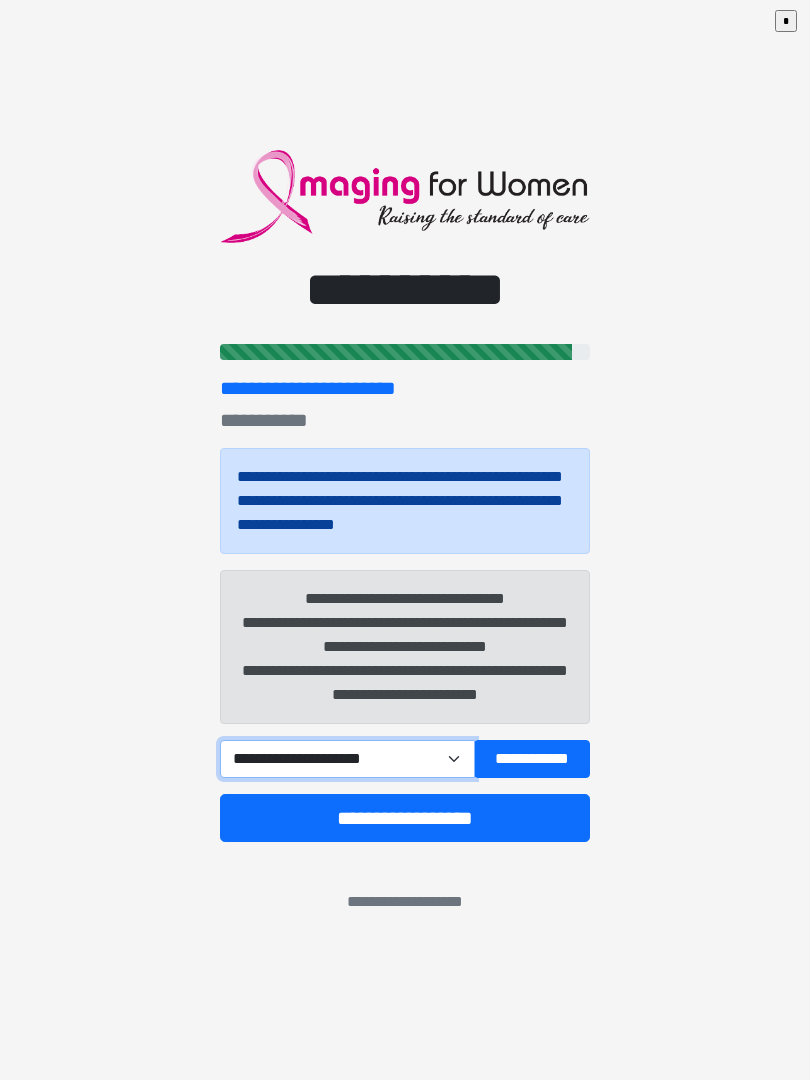 select on "******" 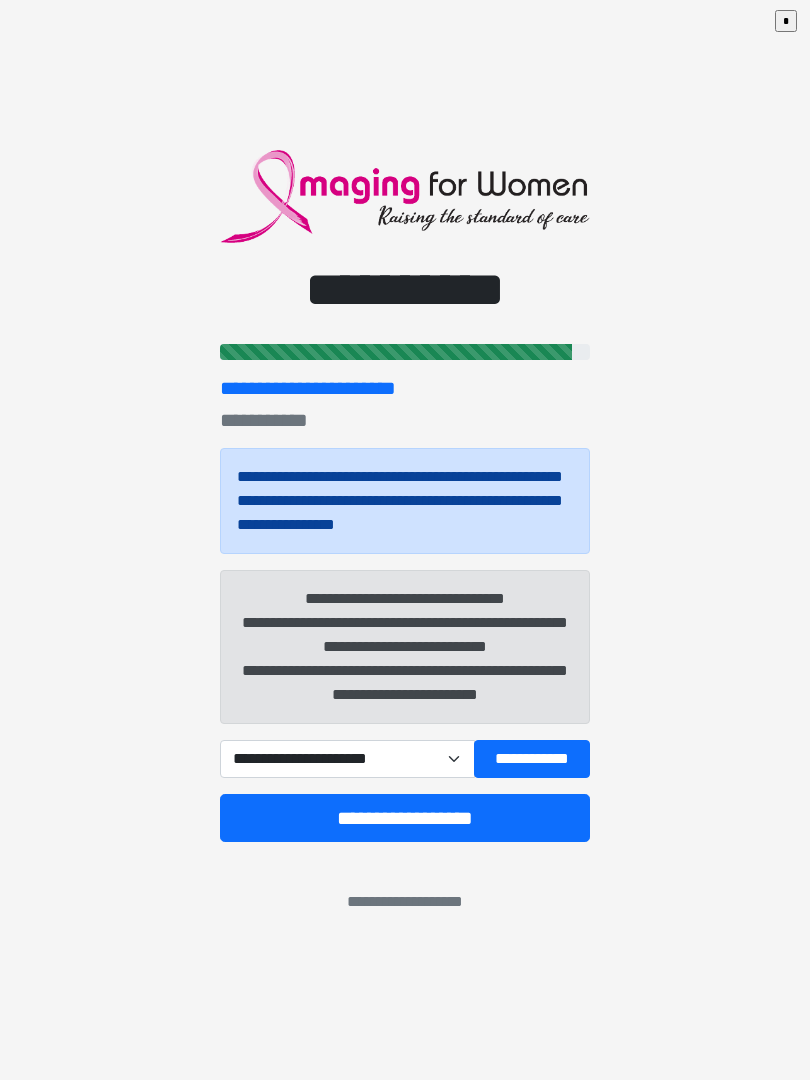 click on "**********" at bounding box center [532, 759] 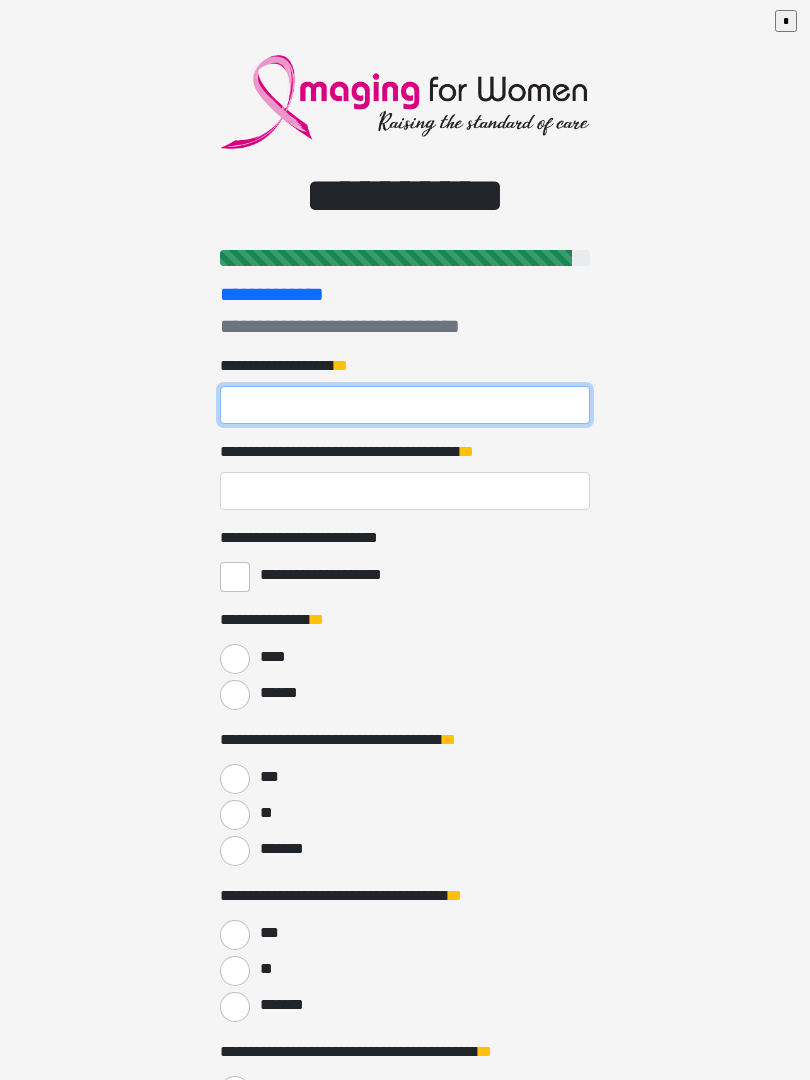 click on "**********" at bounding box center [405, 405] 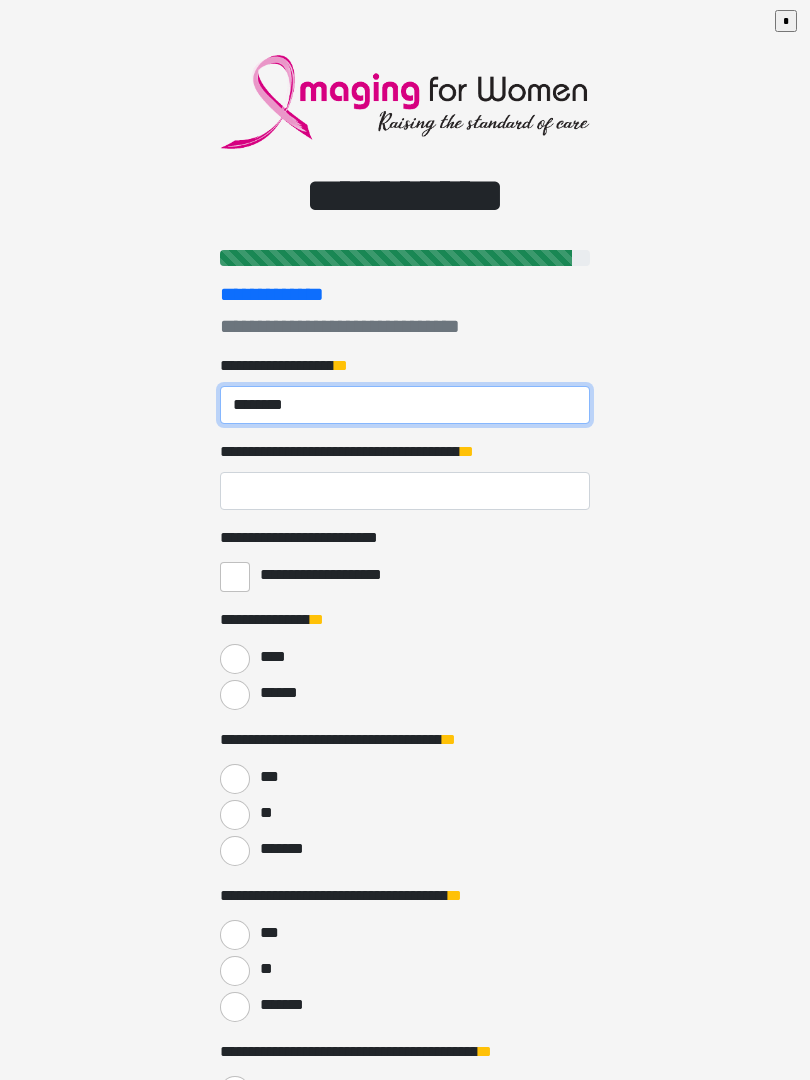 type on "*******" 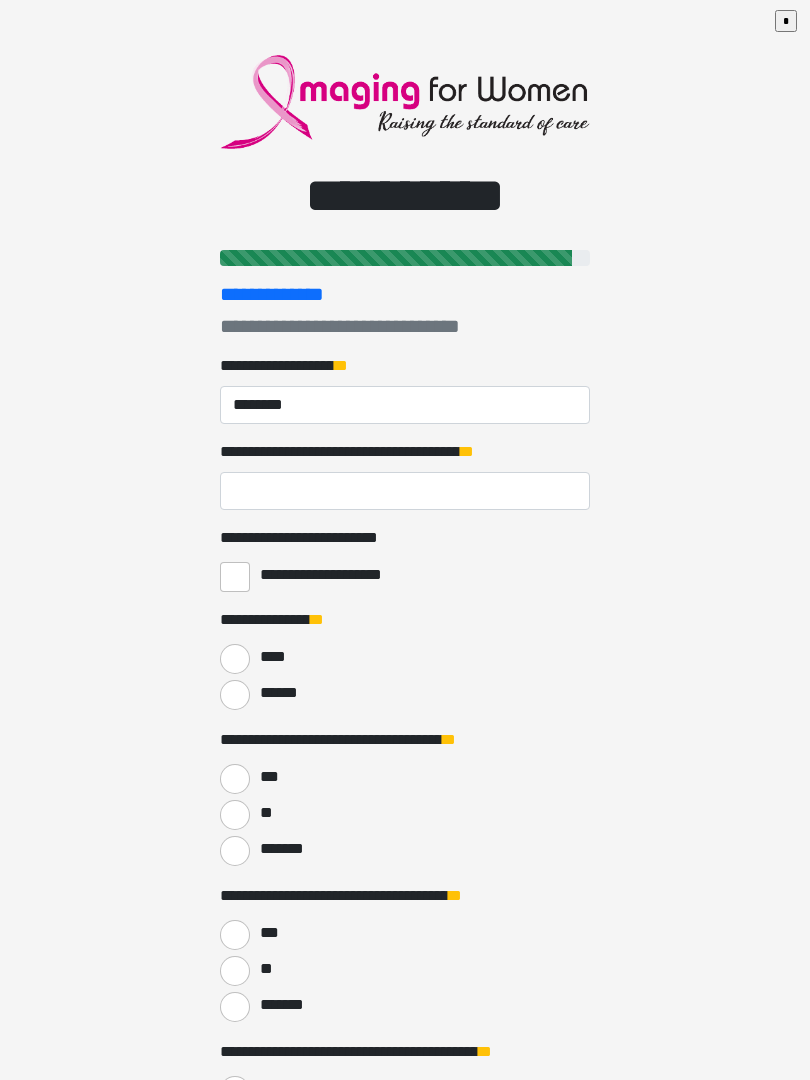 click on "**********" at bounding box center (405, 491) 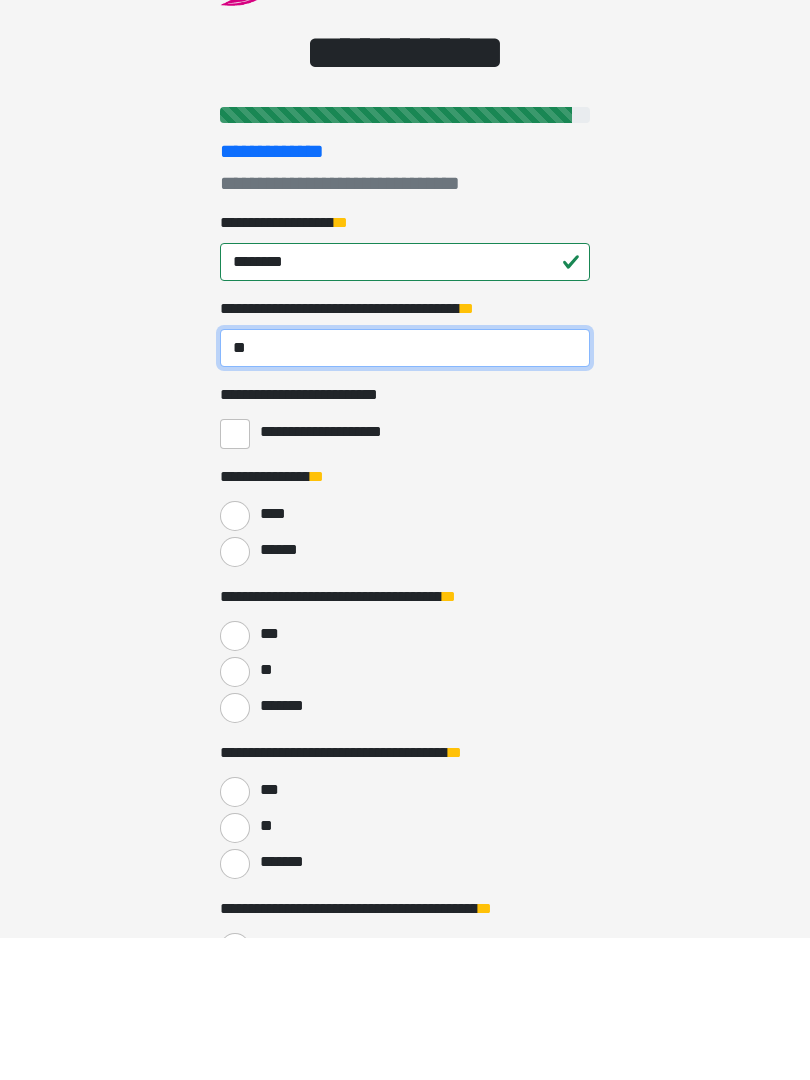 type on "**" 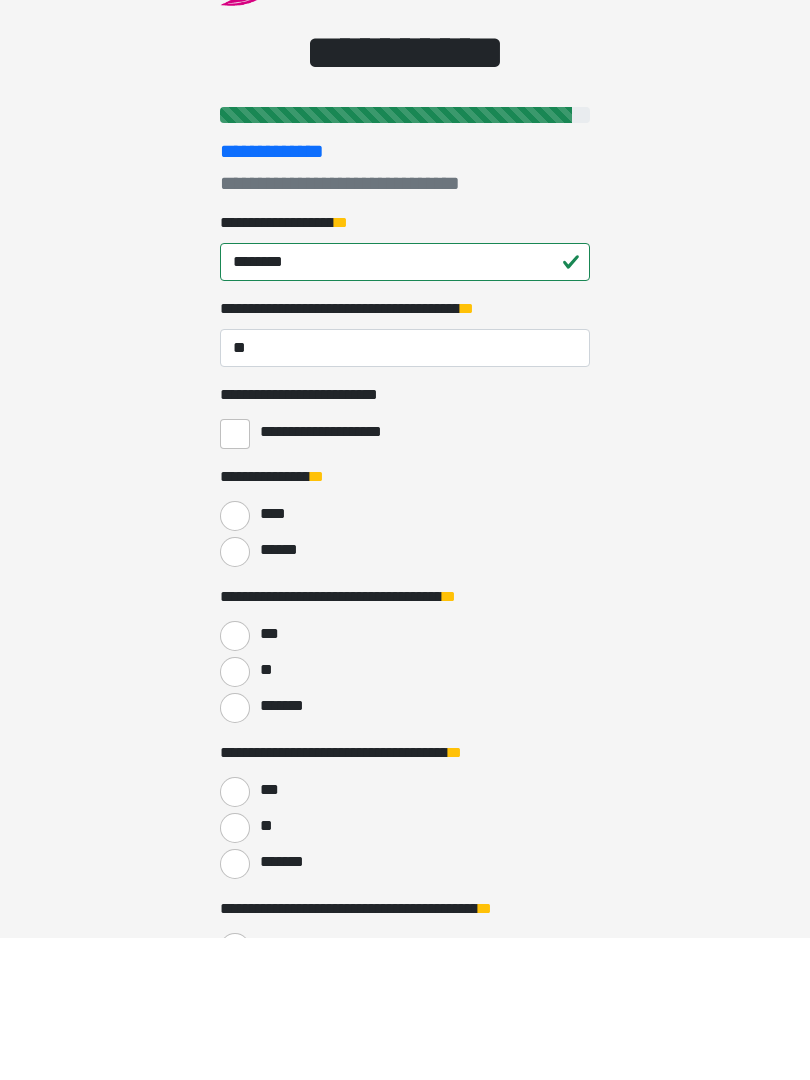 click on "******" at bounding box center [235, 695] 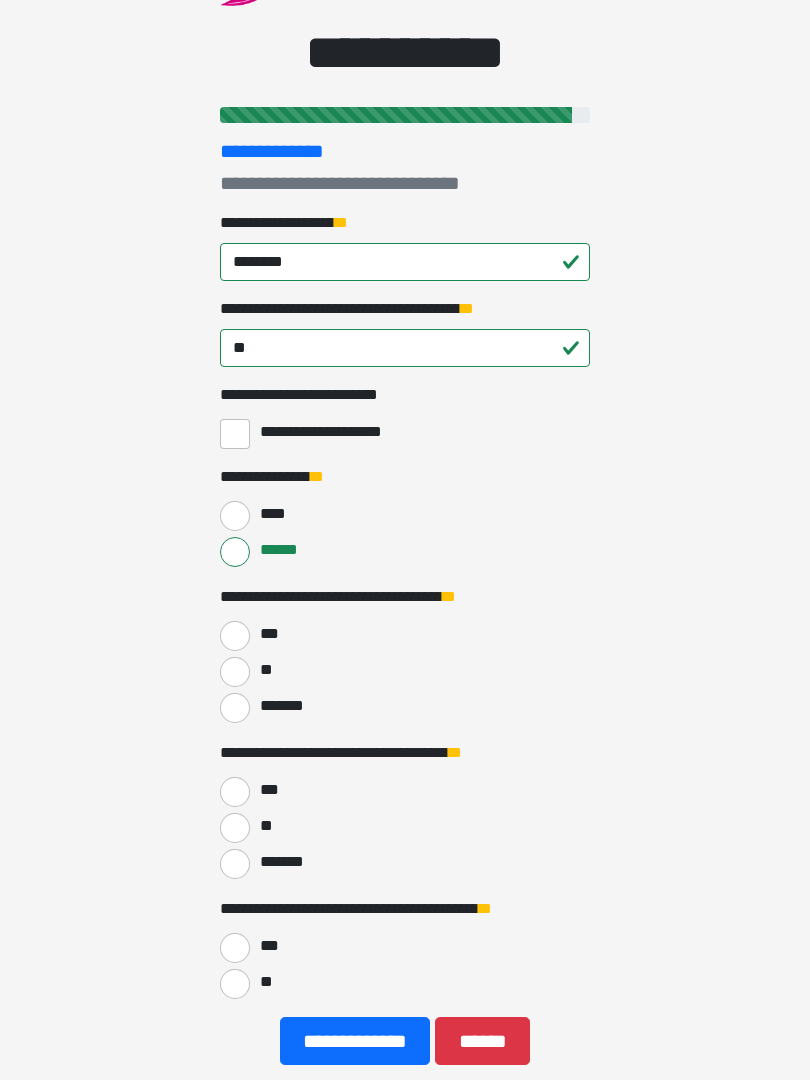 click on "***" at bounding box center (235, 636) 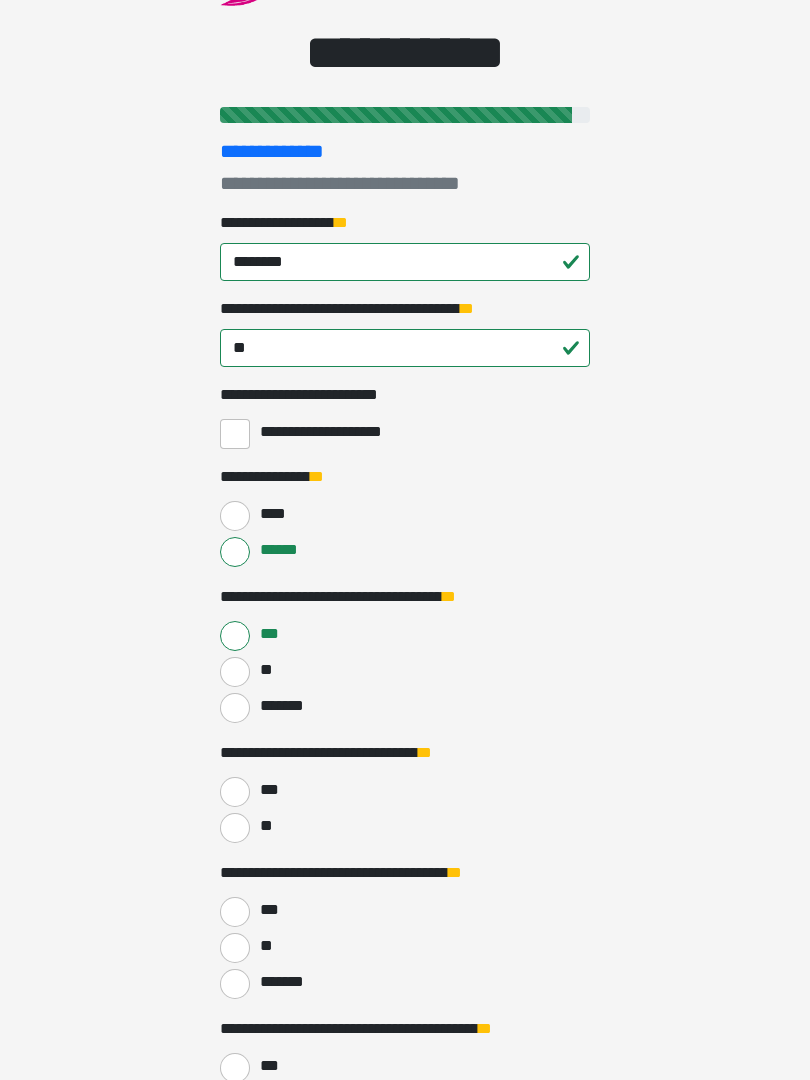 click on "***" at bounding box center (235, 792) 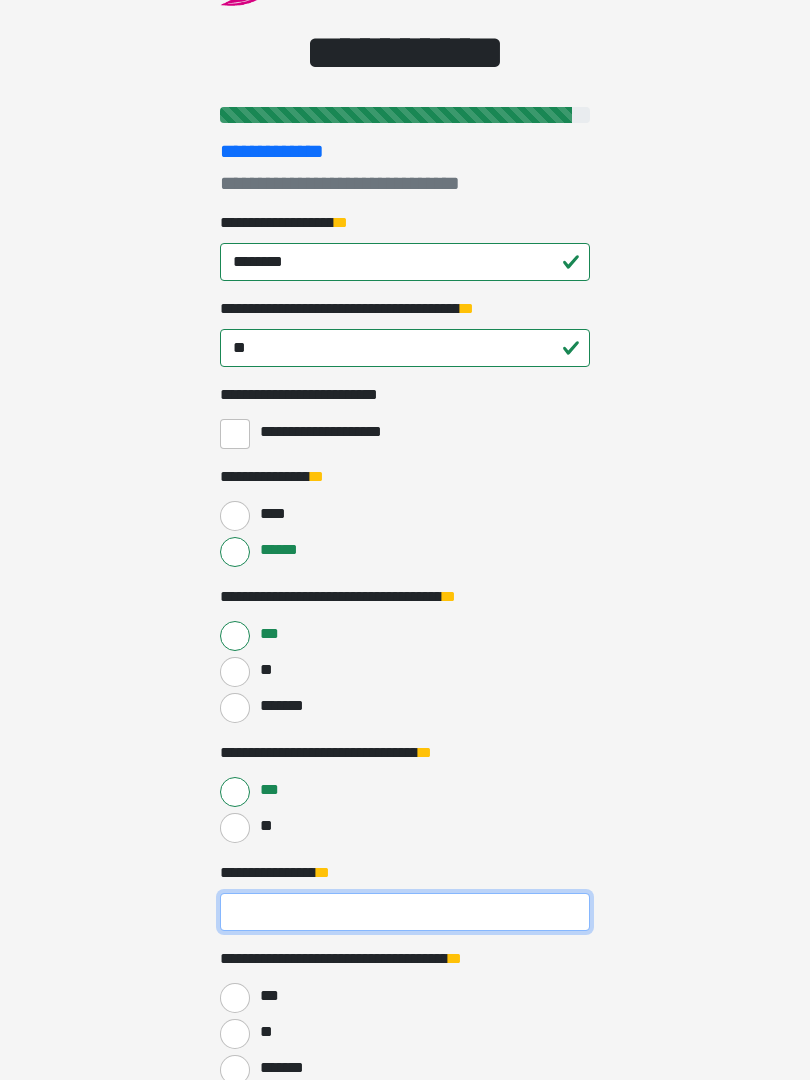 click on "**********" at bounding box center [405, 912] 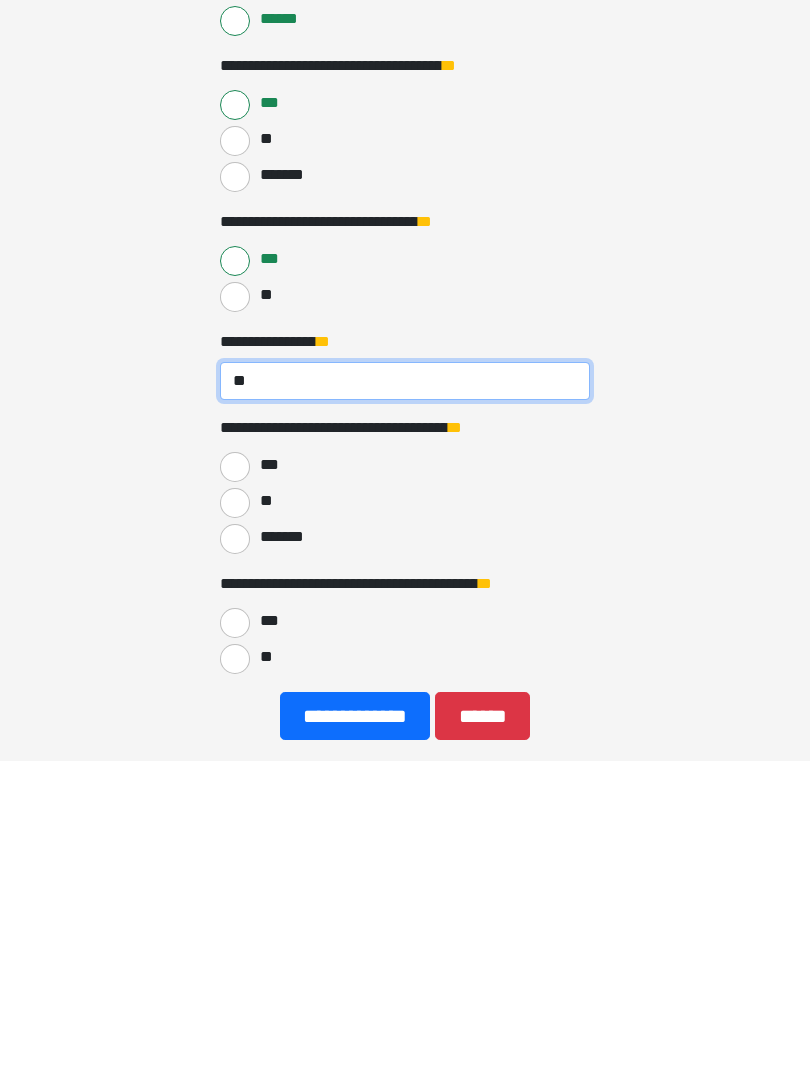 type on "**" 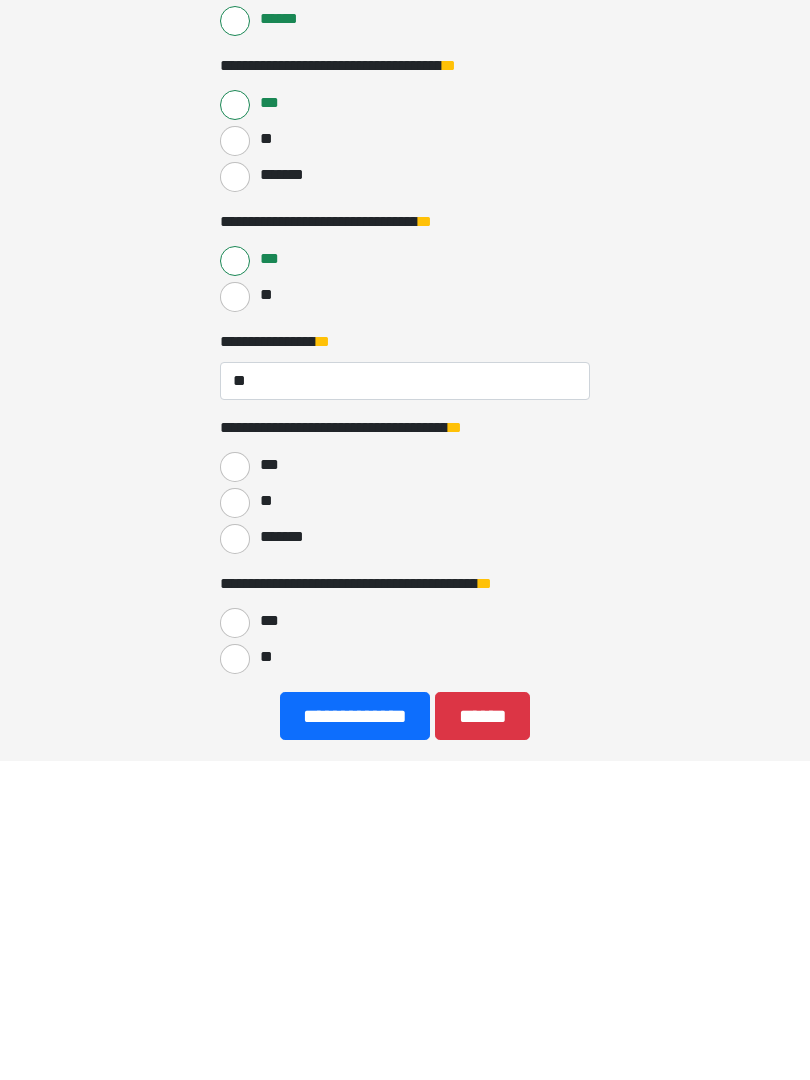 click on "**" at bounding box center [235, 823] 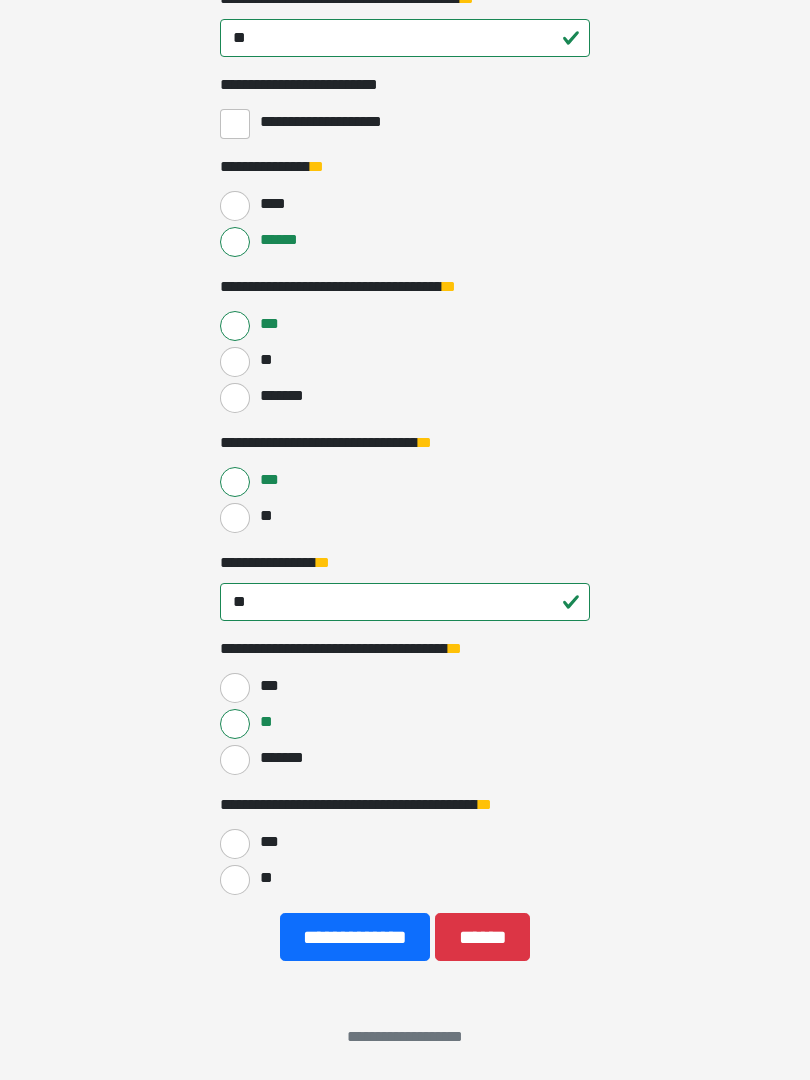 click on "**" at bounding box center (235, 880) 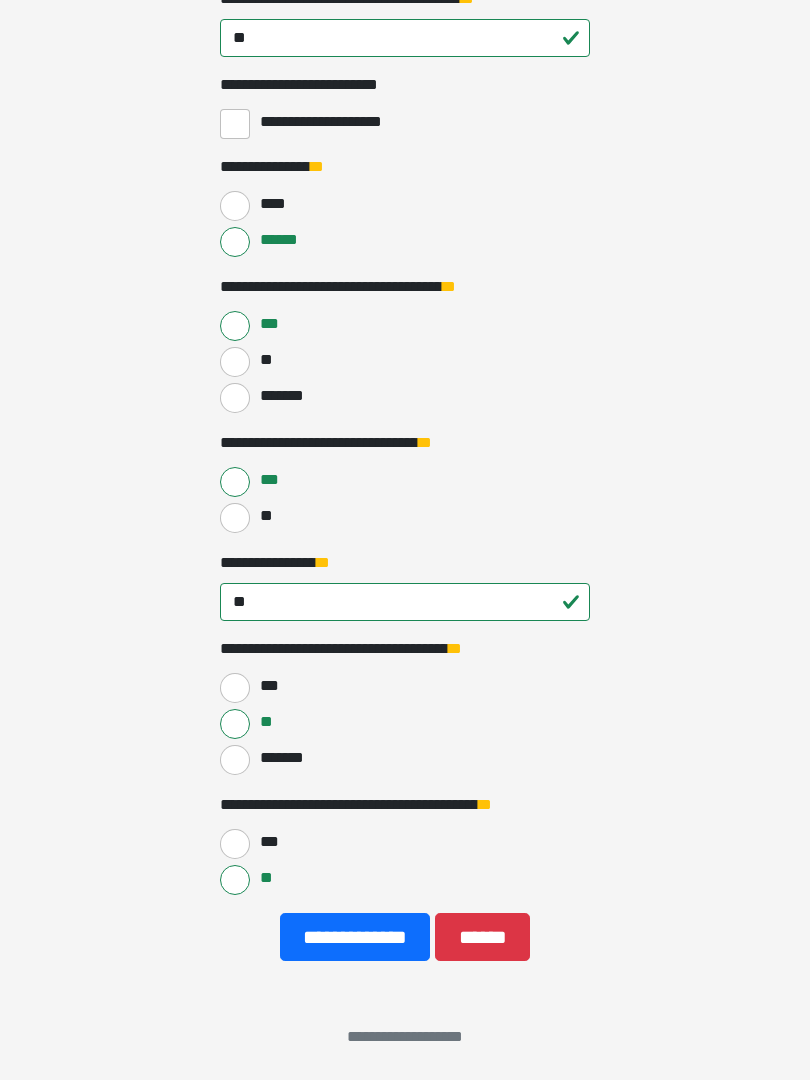 click on "**********" at bounding box center [355, 937] 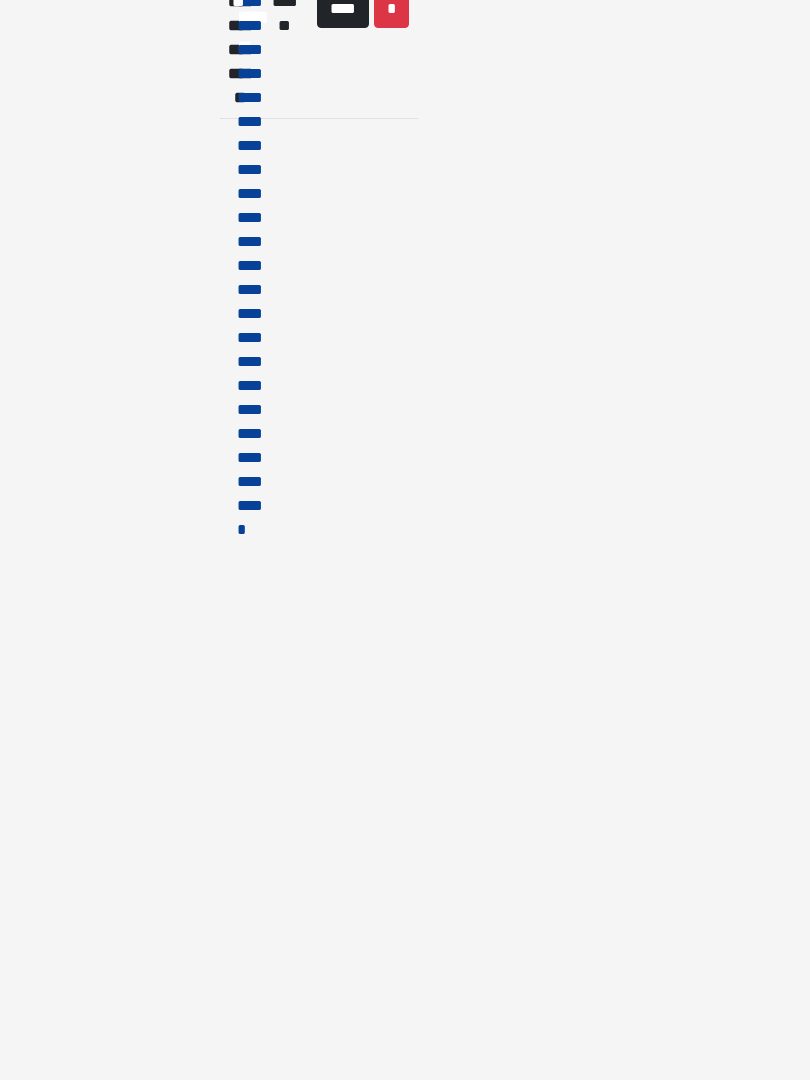 scroll, scrollTop: 0, scrollLeft: 0, axis: both 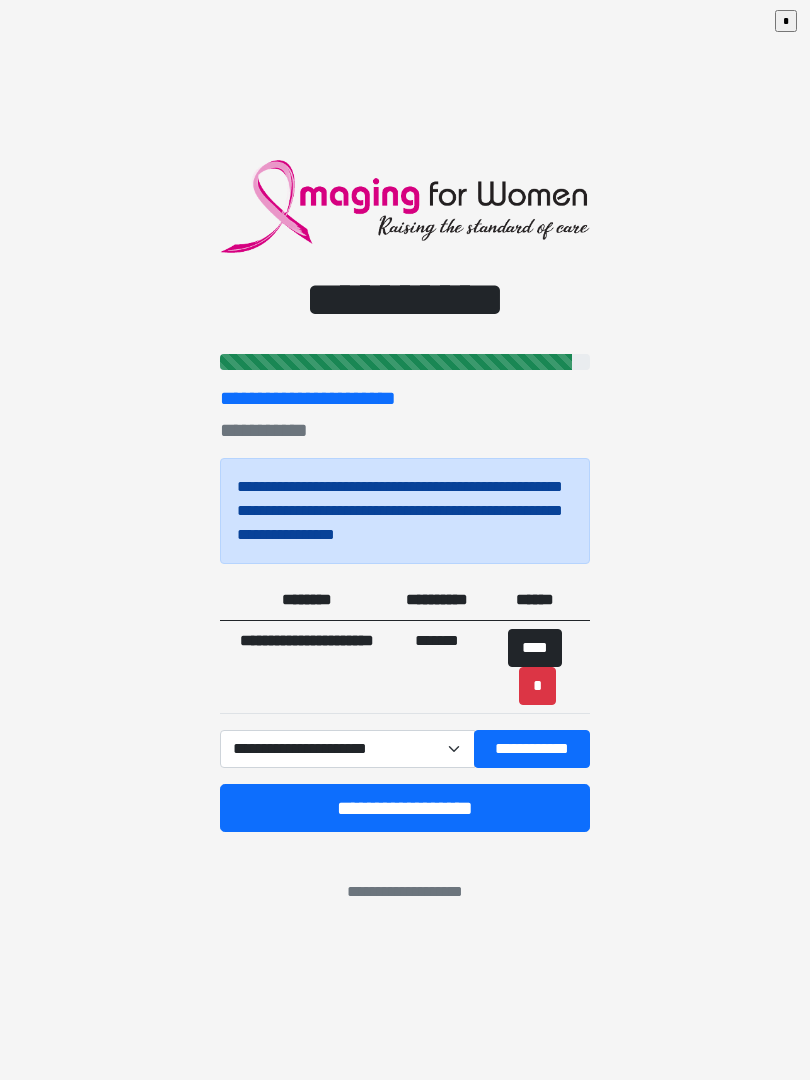 click on "**********" at bounding box center [532, 749] 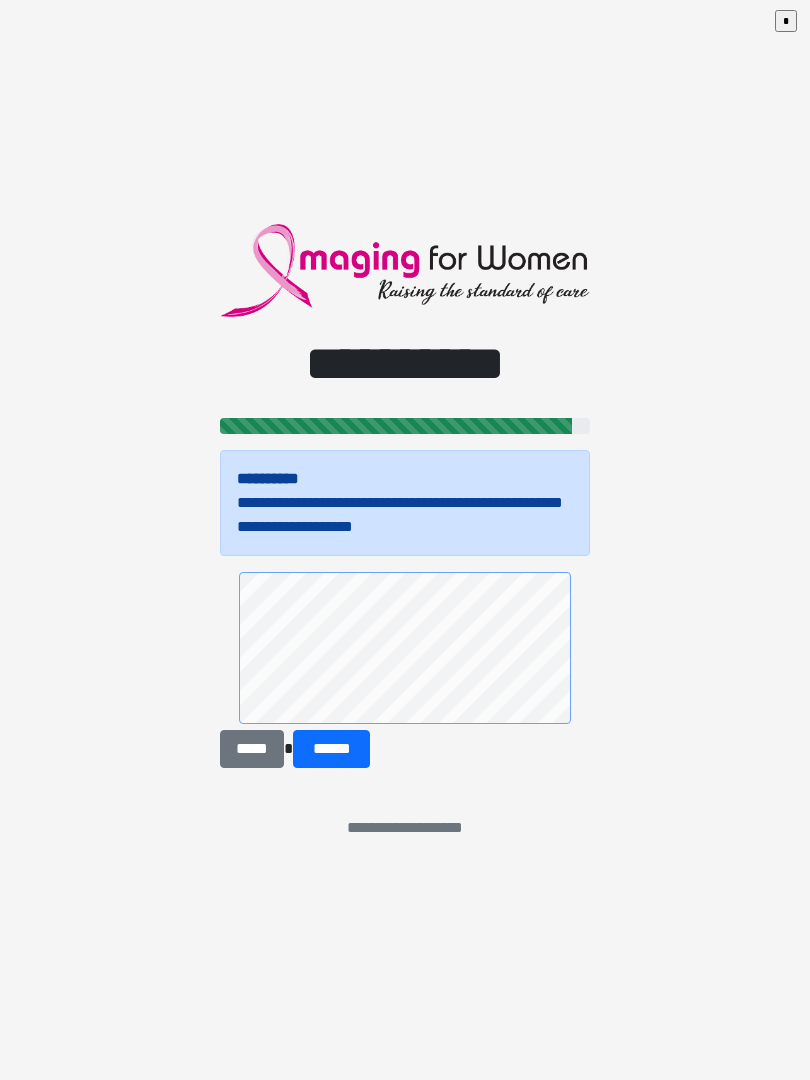 click on "******" at bounding box center [331, 749] 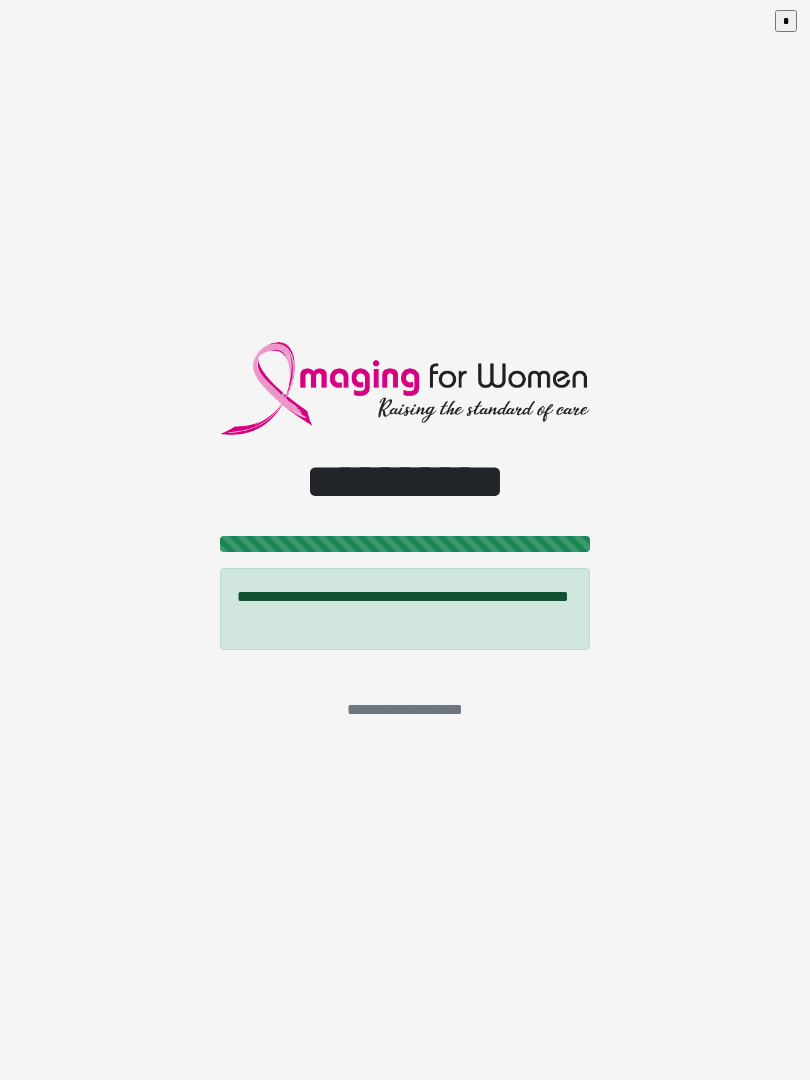 click on "*" at bounding box center (786, 21) 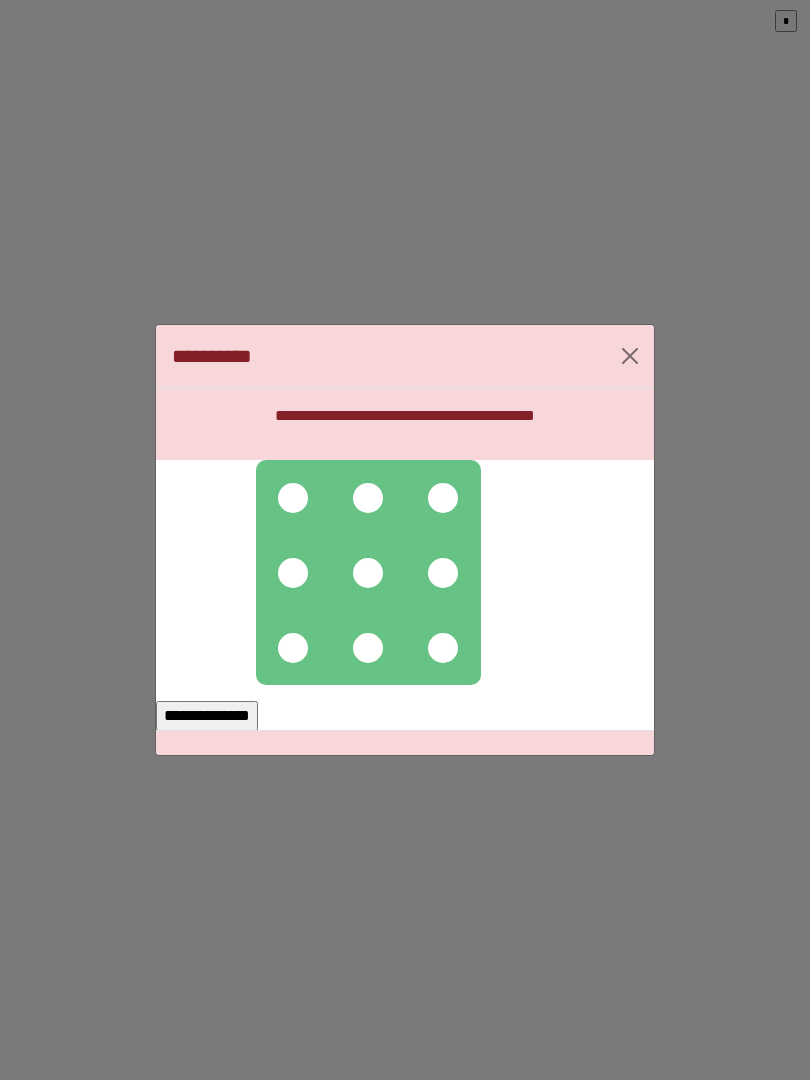 click at bounding box center (293, 573) 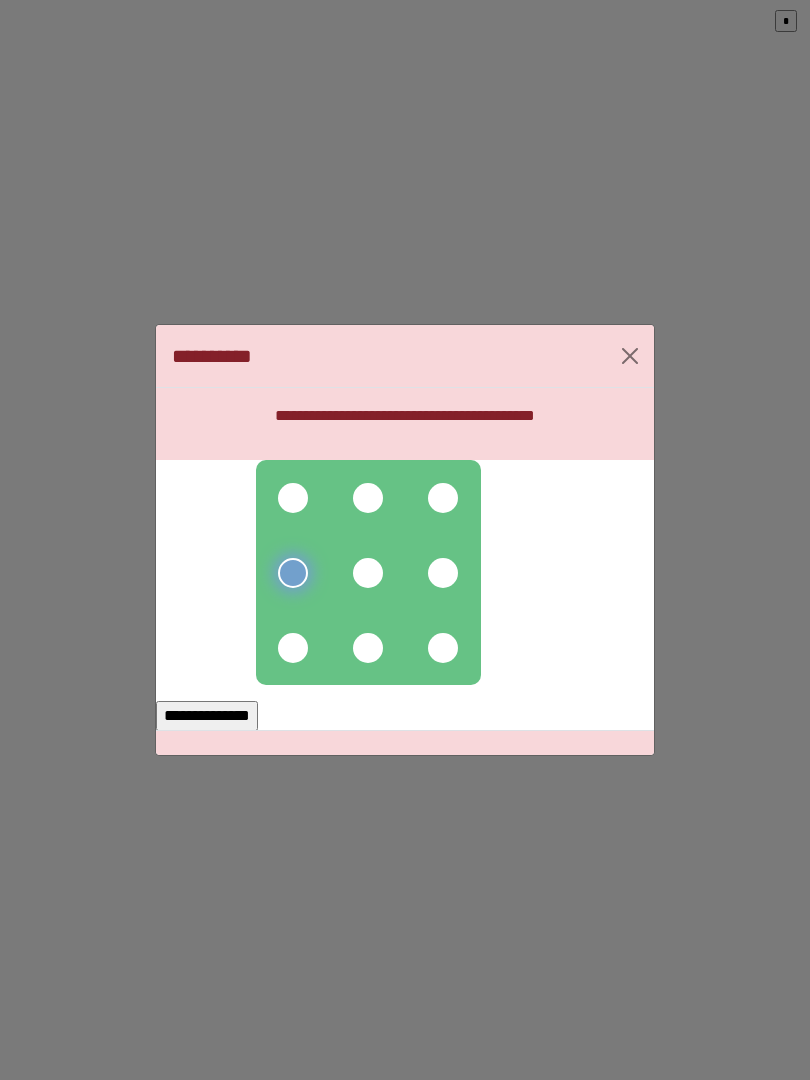 click at bounding box center (368, 573) 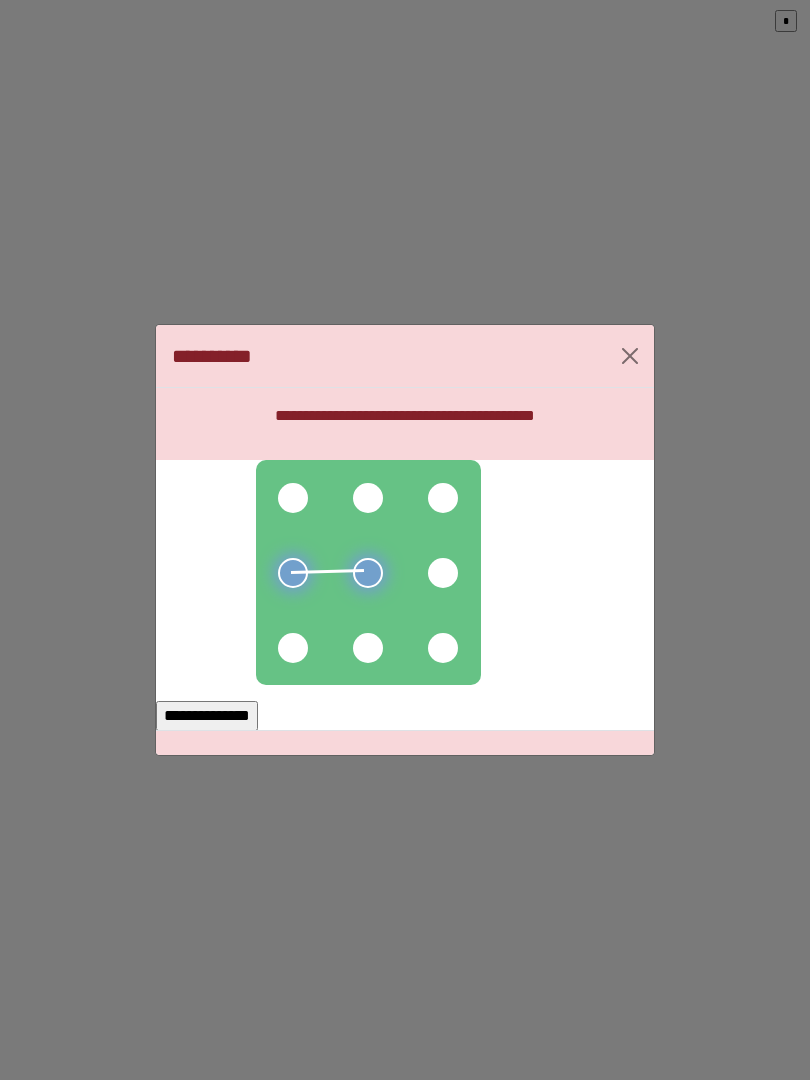 click at bounding box center (293, 498) 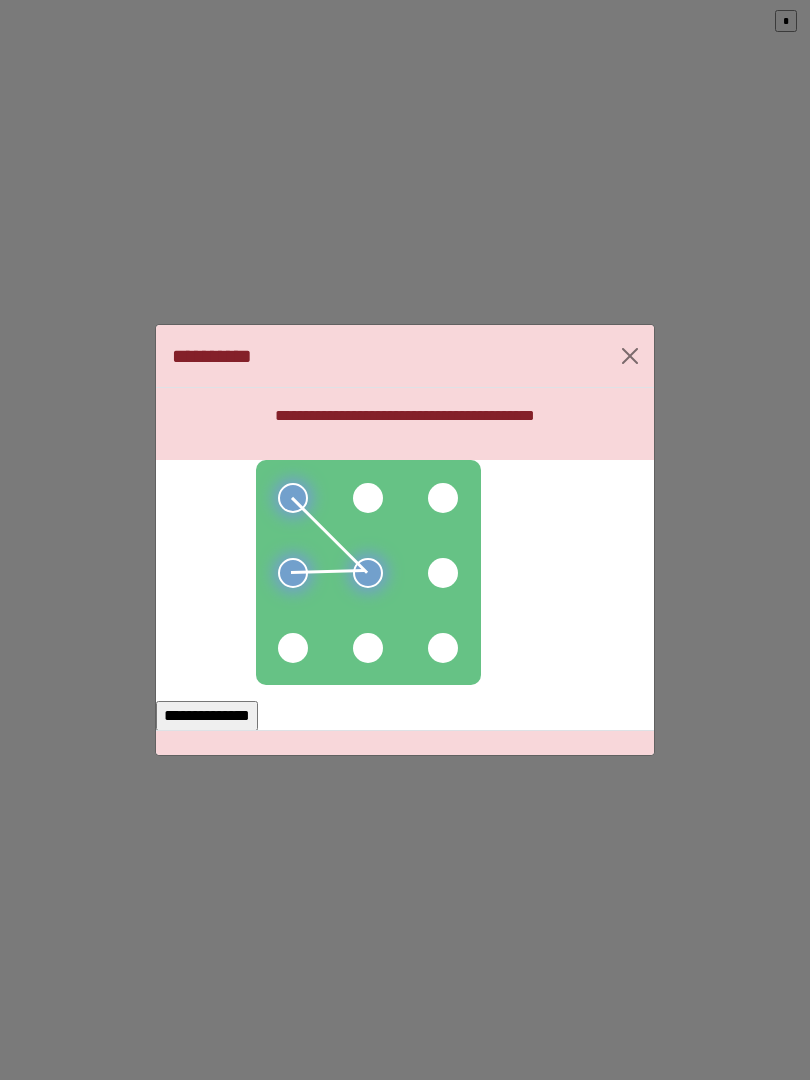 click at bounding box center [368, 498] 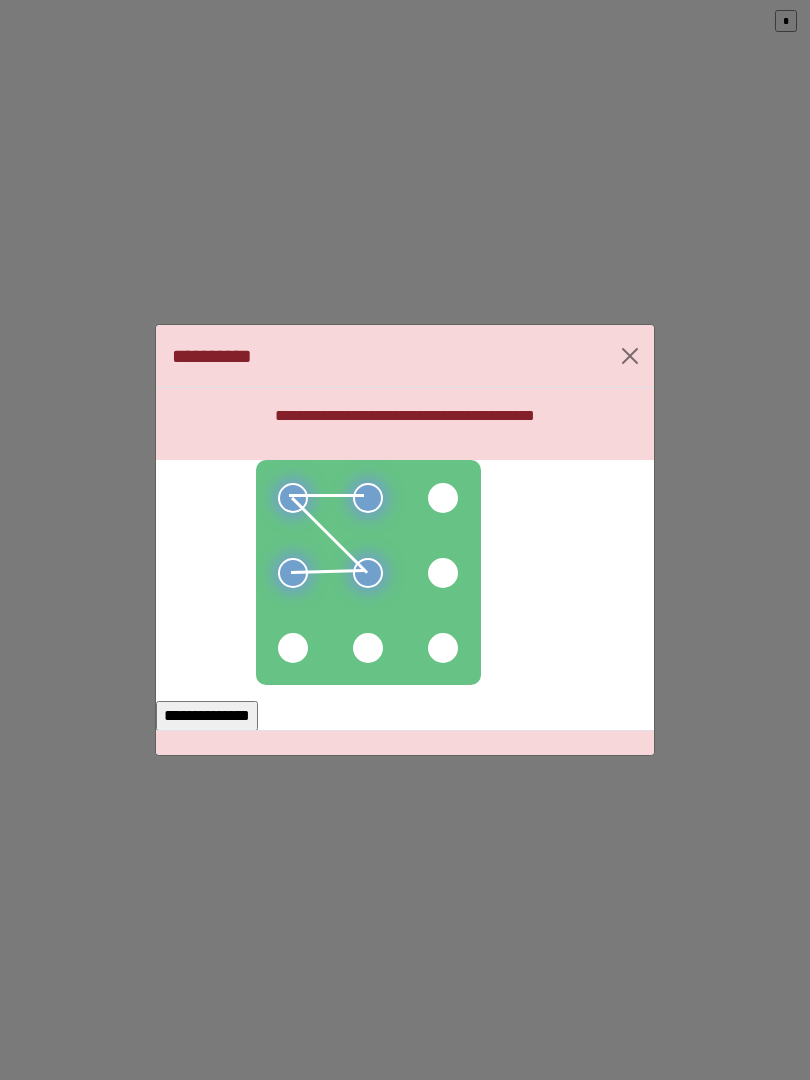 click at bounding box center (293, 648) 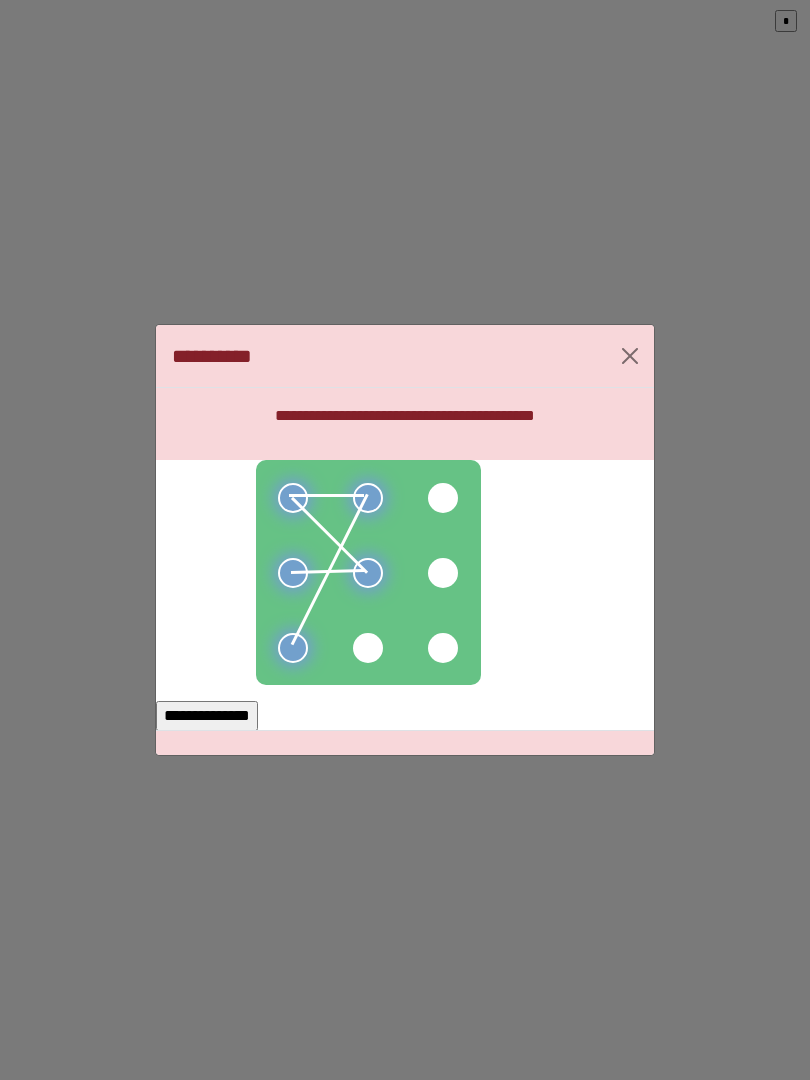 click on "**********" at bounding box center [207, 716] 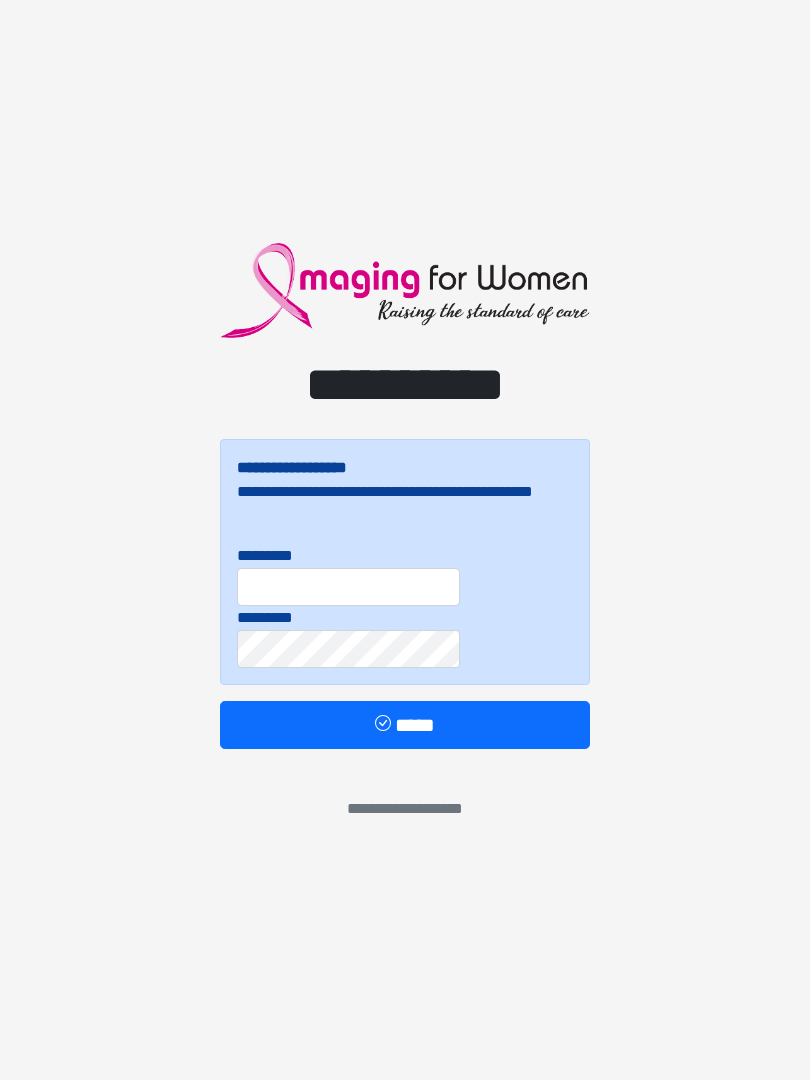 scroll, scrollTop: 0, scrollLeft: 0, axis: both 